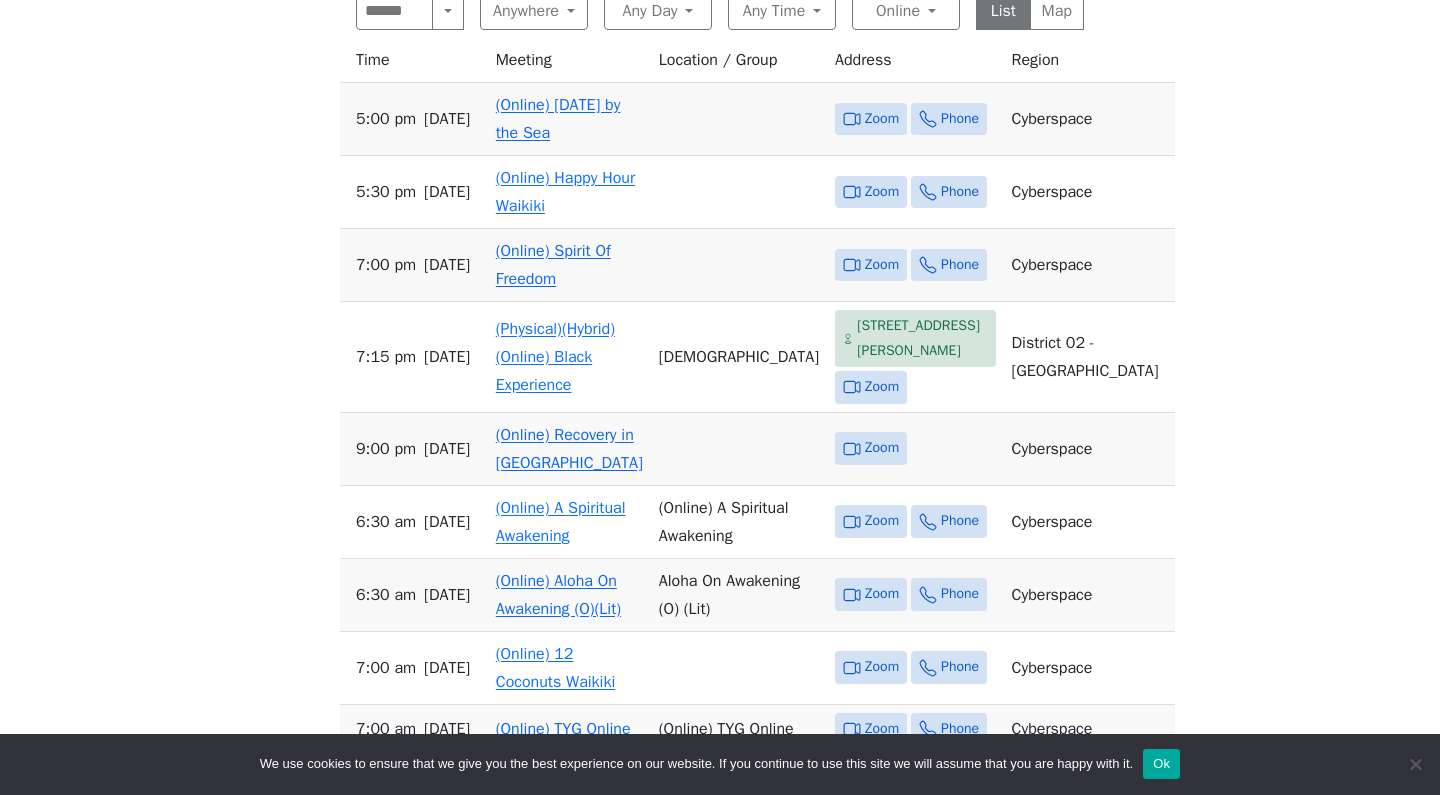 scroll, scrollTop: 874, scrollLeft: 0, axis: vertical 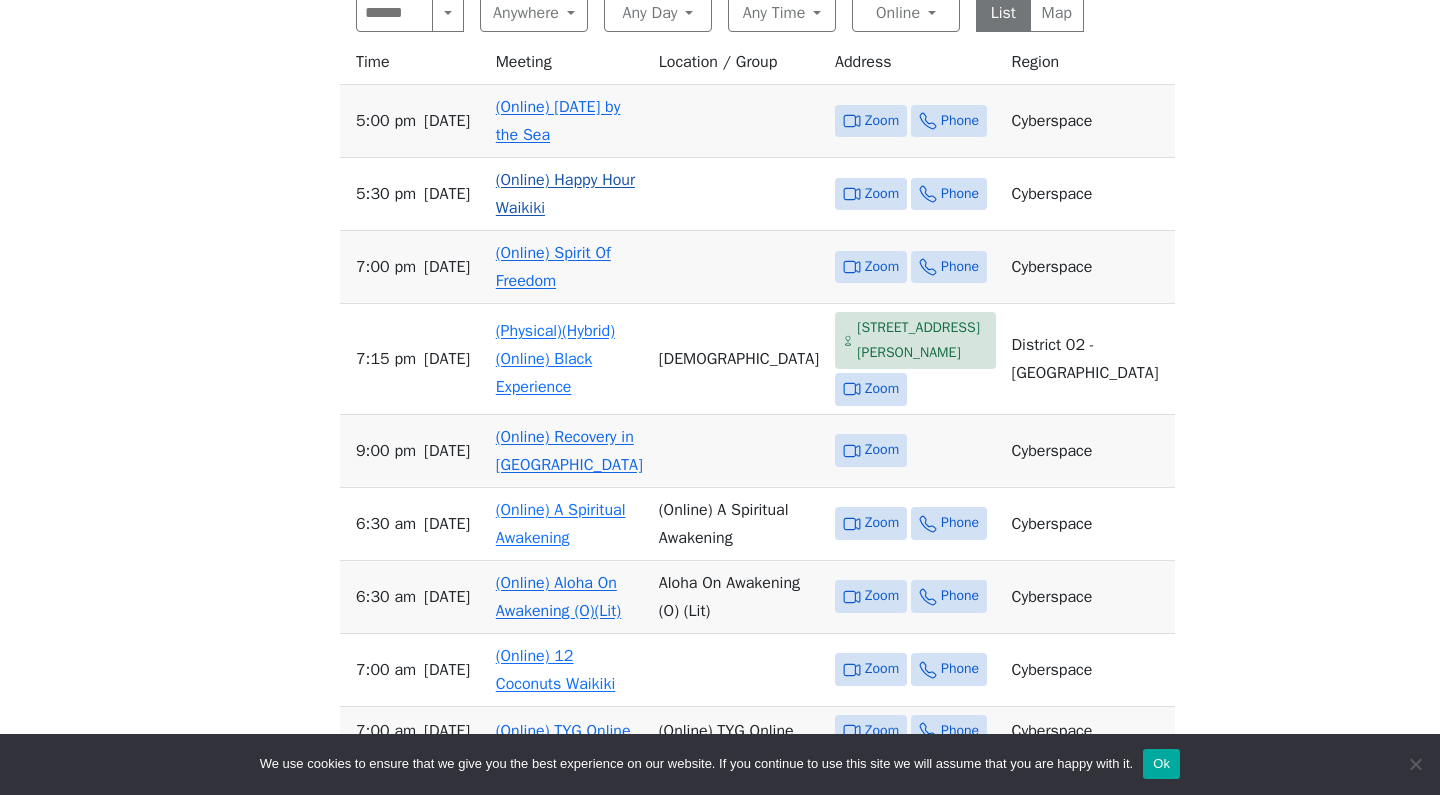 click on "(Online) Happy Hour Waikiki" at bounding box center (565, 194) 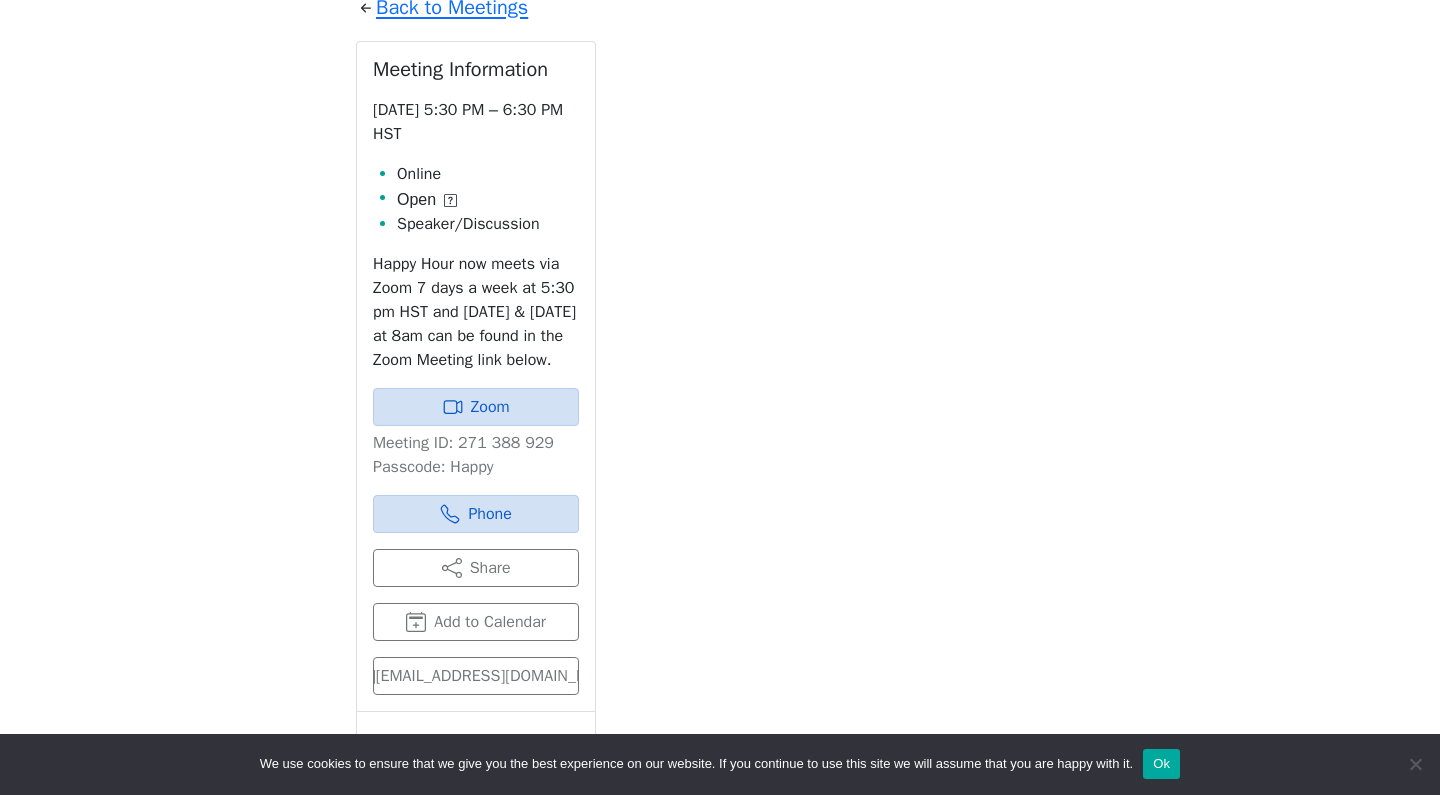 scroll, scrollTop: 910, scrollLeft: 0, axis: vertical 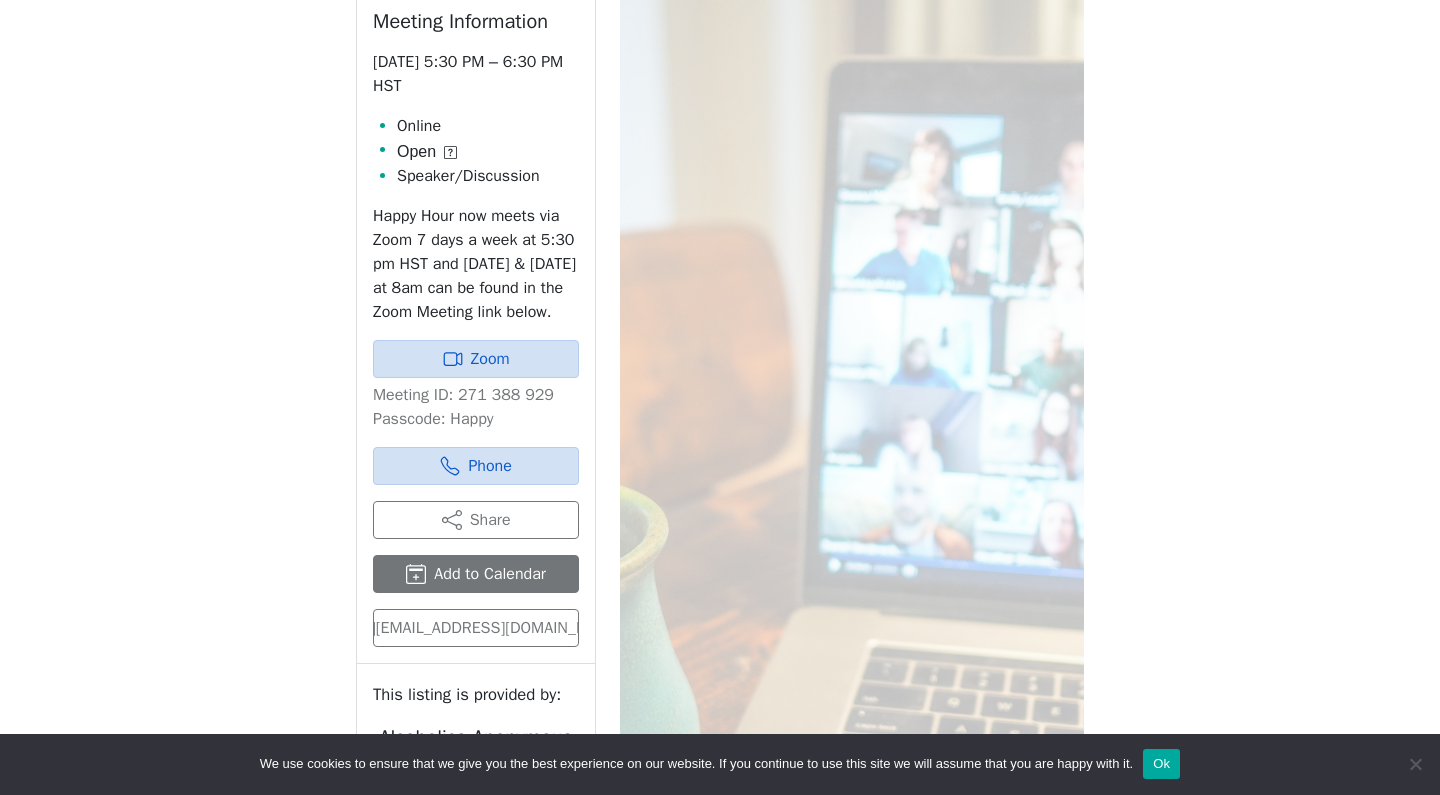 click on "Add to Calendar" at bounding box center [476, 574] 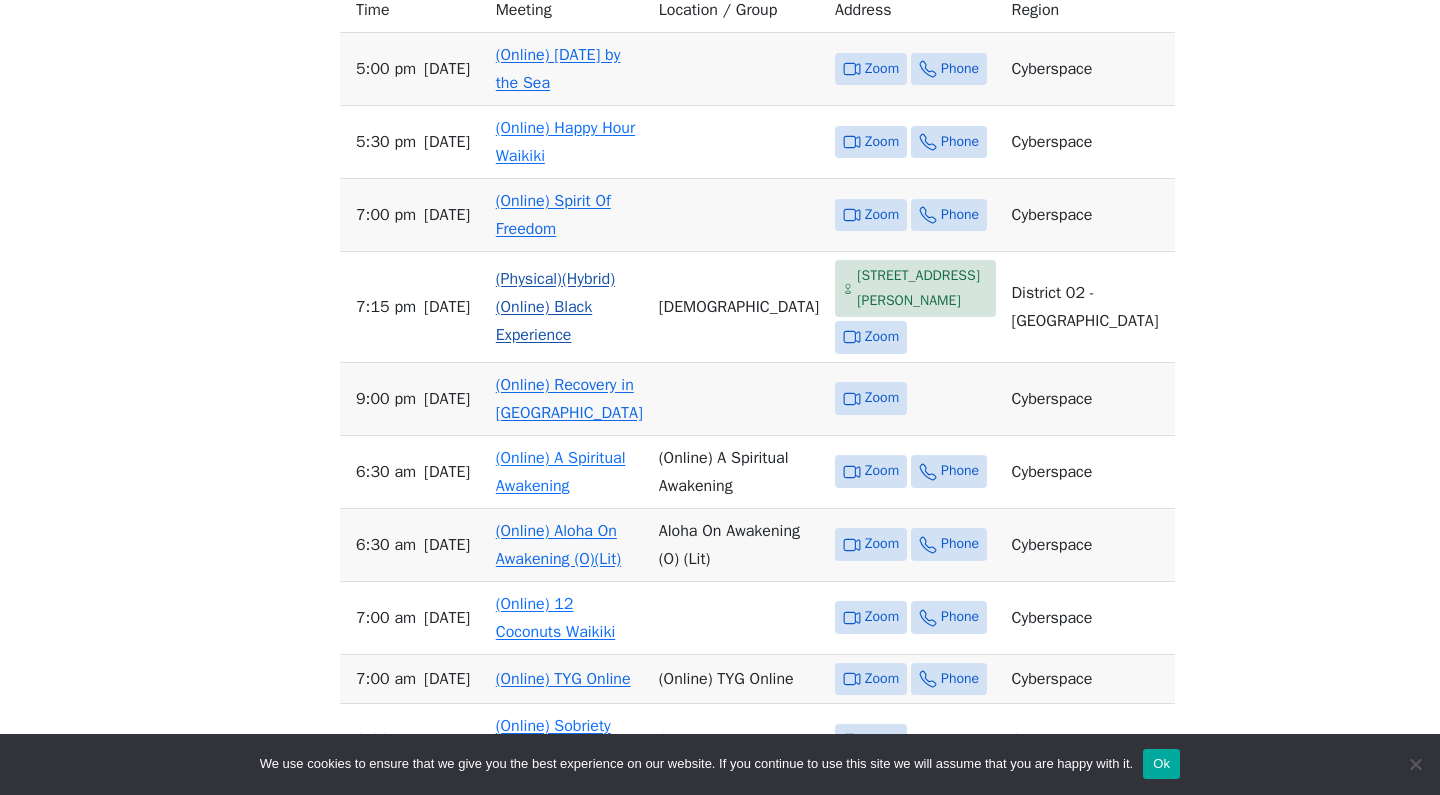 scroll, scrollTop: 944, scrollLeft: 0, axis: vertical 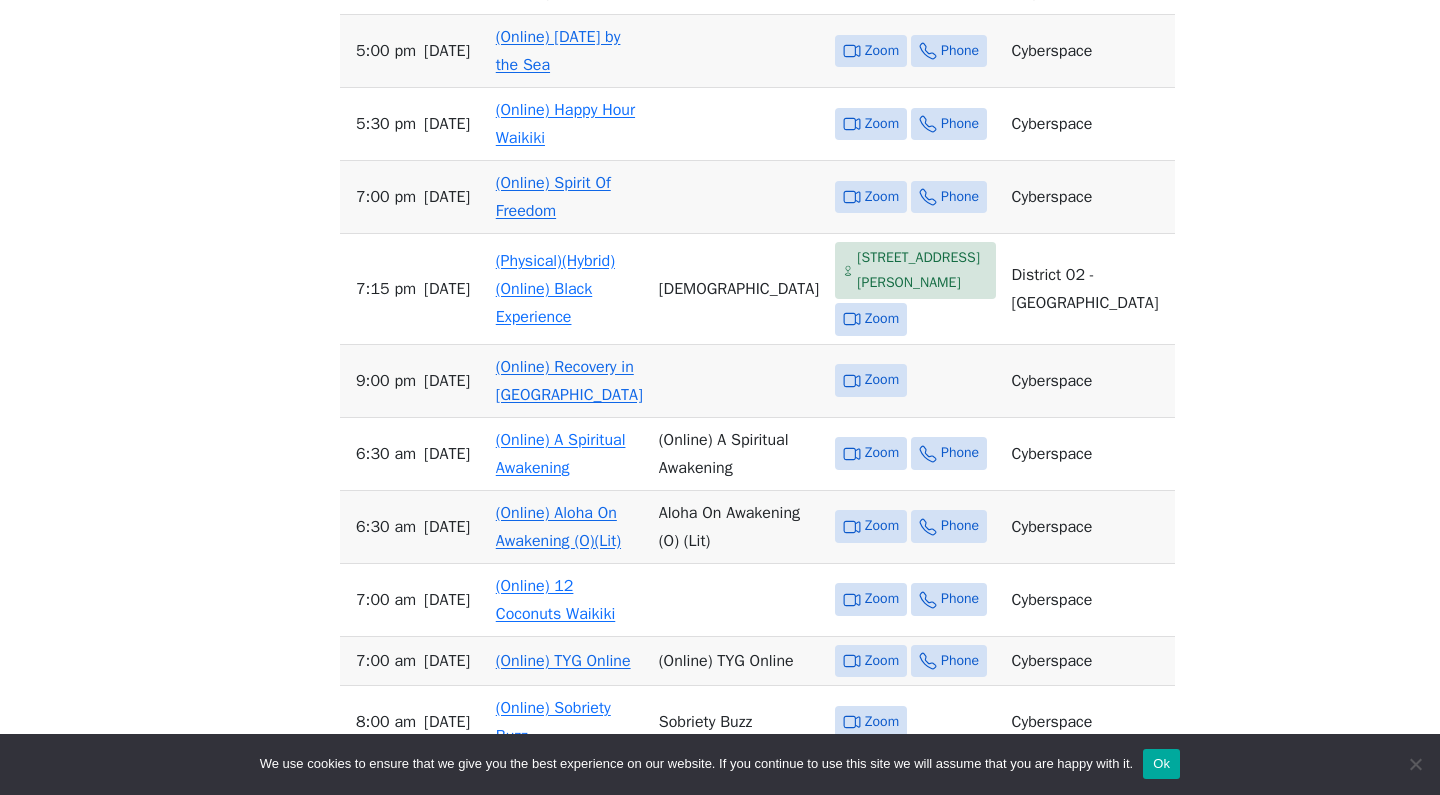 click on "(Online) Recovery in [GEOGRAPHIC_DATA]" at bounding box center (569, 381) 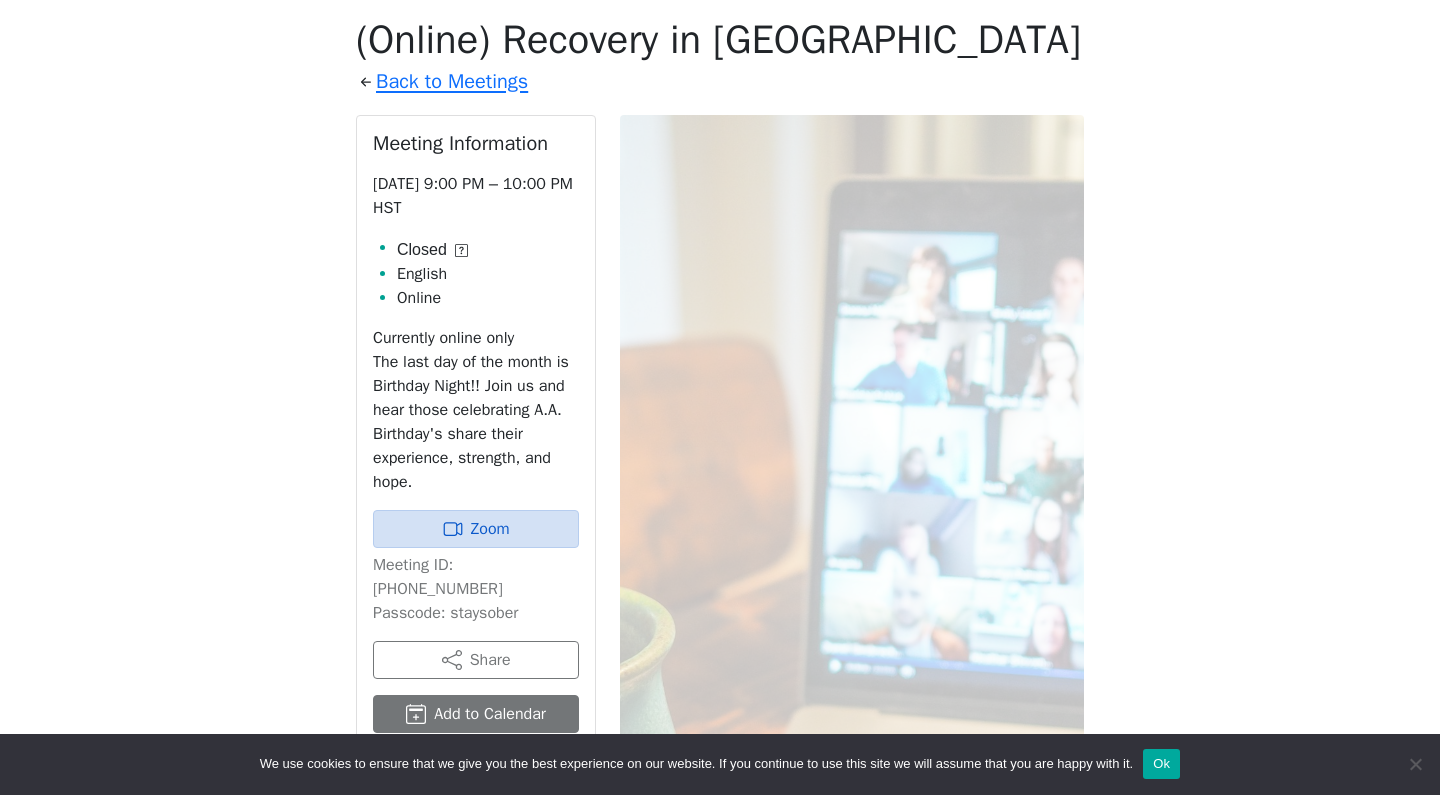 click on "Add to Calendar" at bounding box center (476, 714) 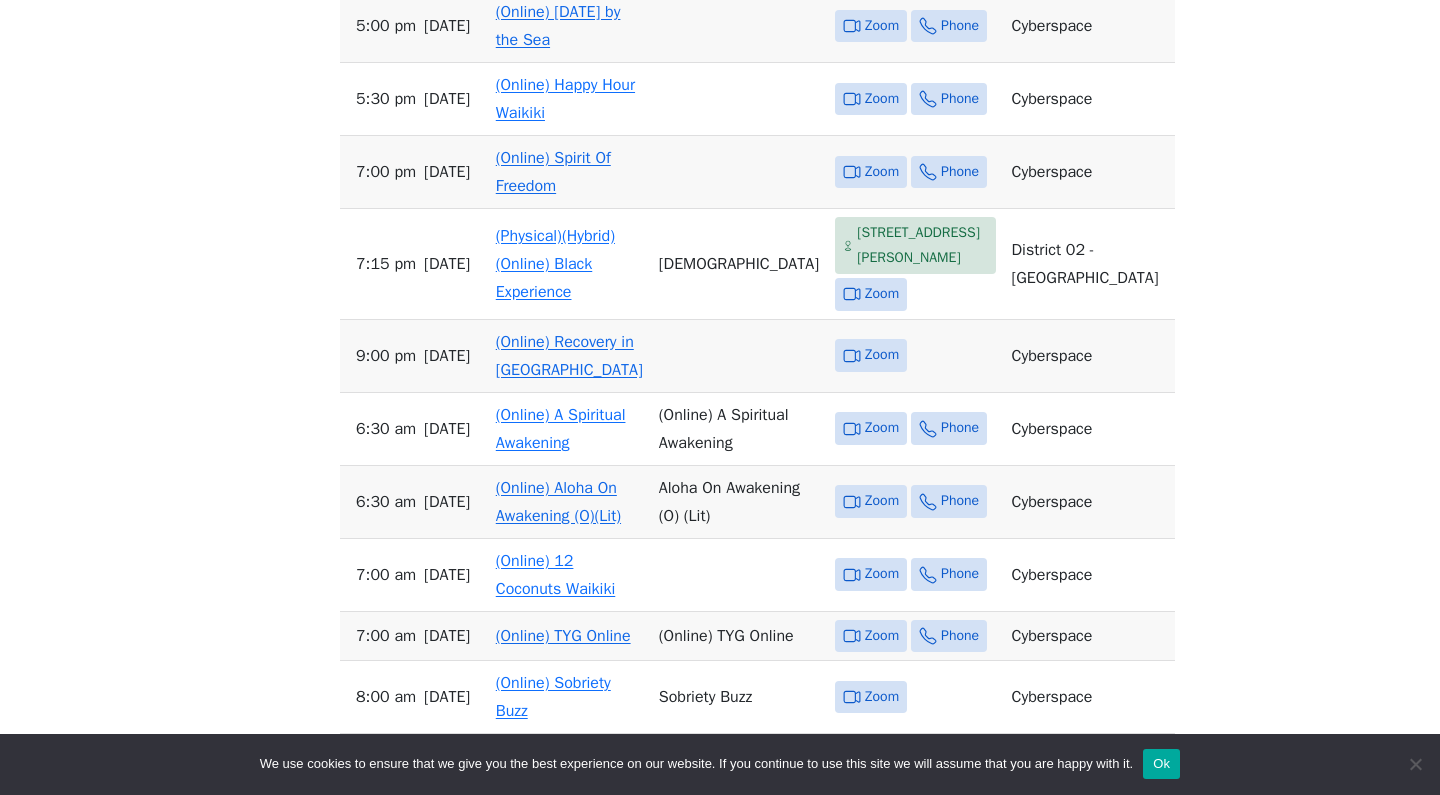 scroll, scrollTop: 977, scrollLeft: 0, axis: vertical 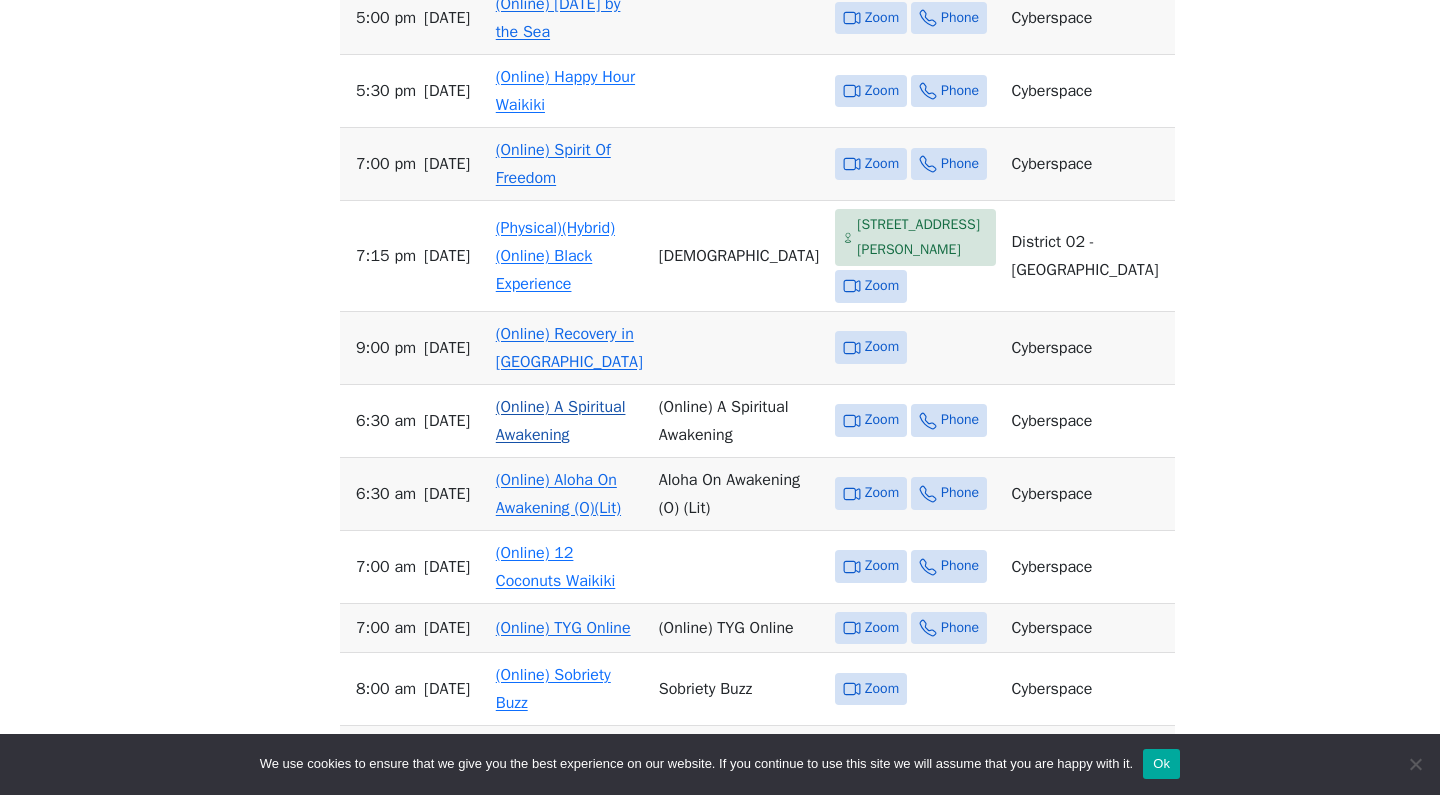 click on "(Online) A Spiritual Awakening" at bounding box center (561, 421) 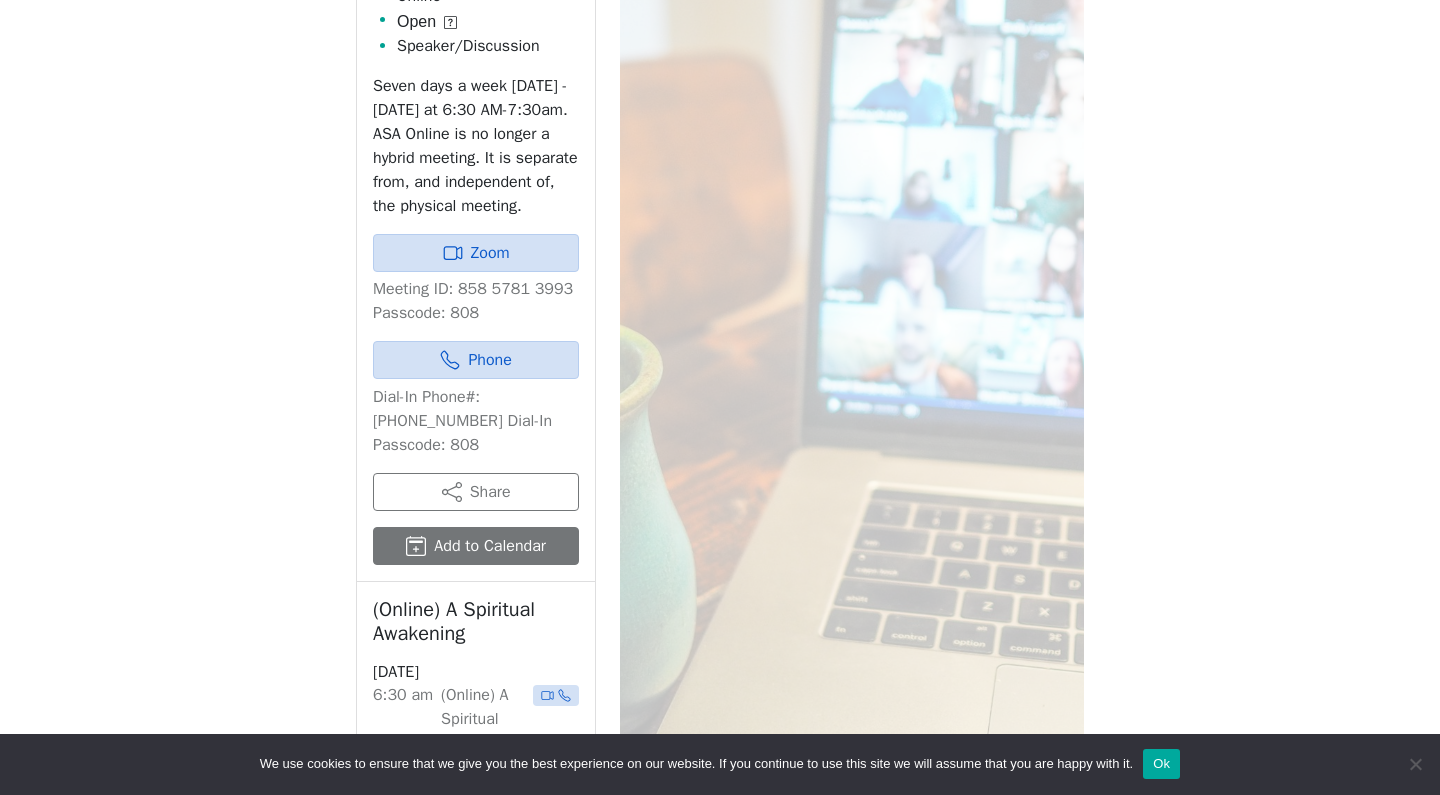 scroll, scrollTop: 1089, scrollLeft: 0, axis: vertical 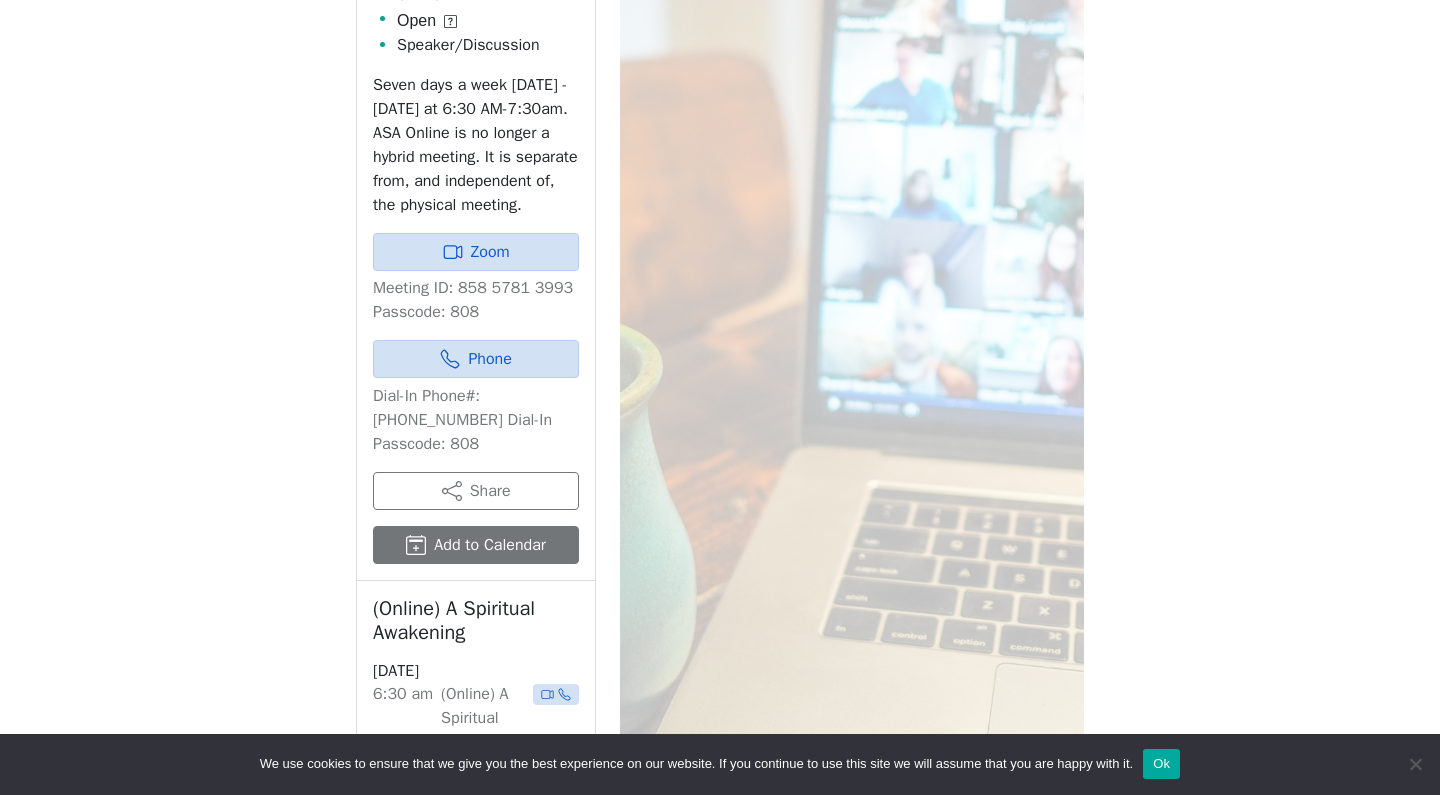 click on "Add to Calendar" at bounding box center (476, 545) 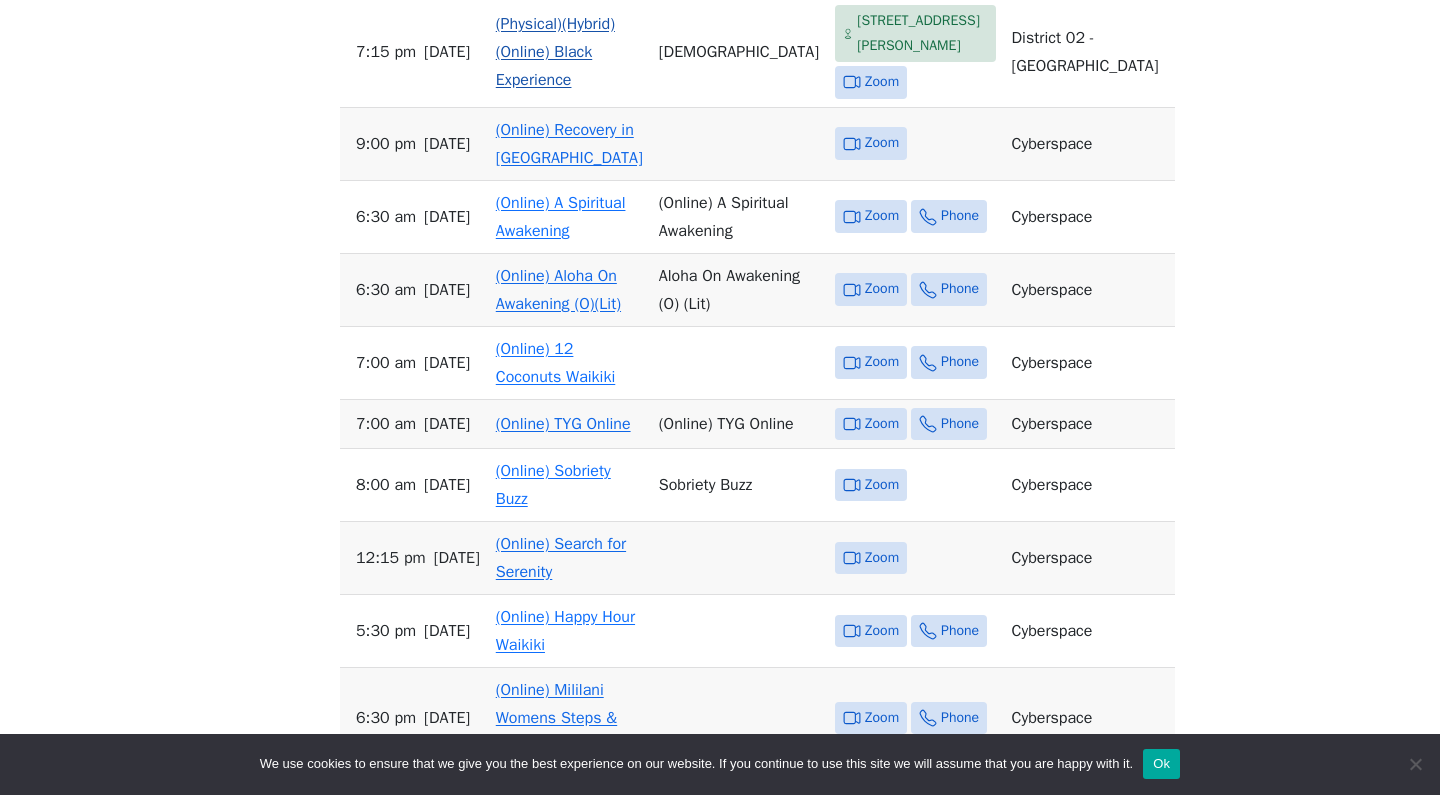 scroll, scrollTop: 1187, scrollLeft: 0, axis: vertical 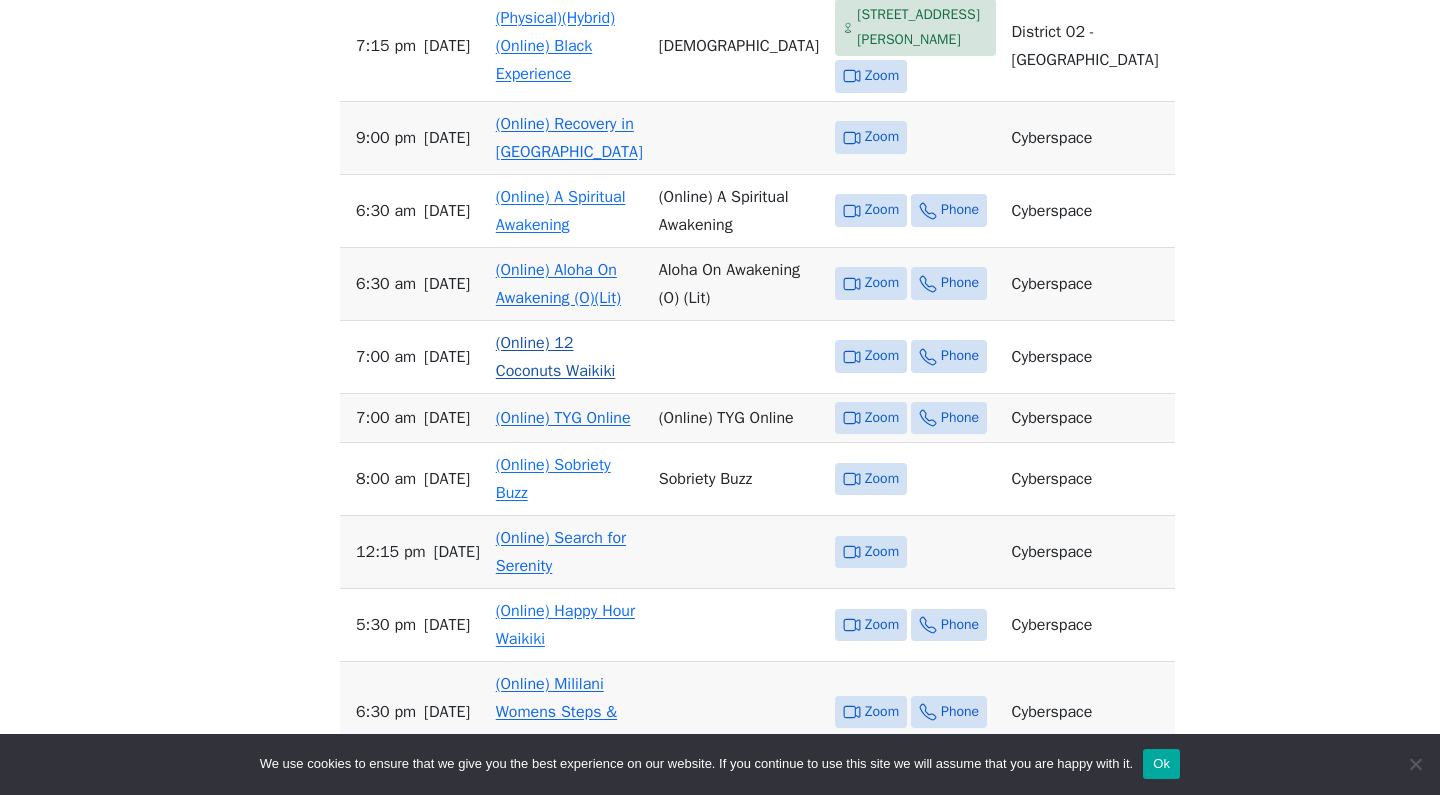 click on "(Online) 12 Coconuts Waikiki" at bounding box center (556, 357) 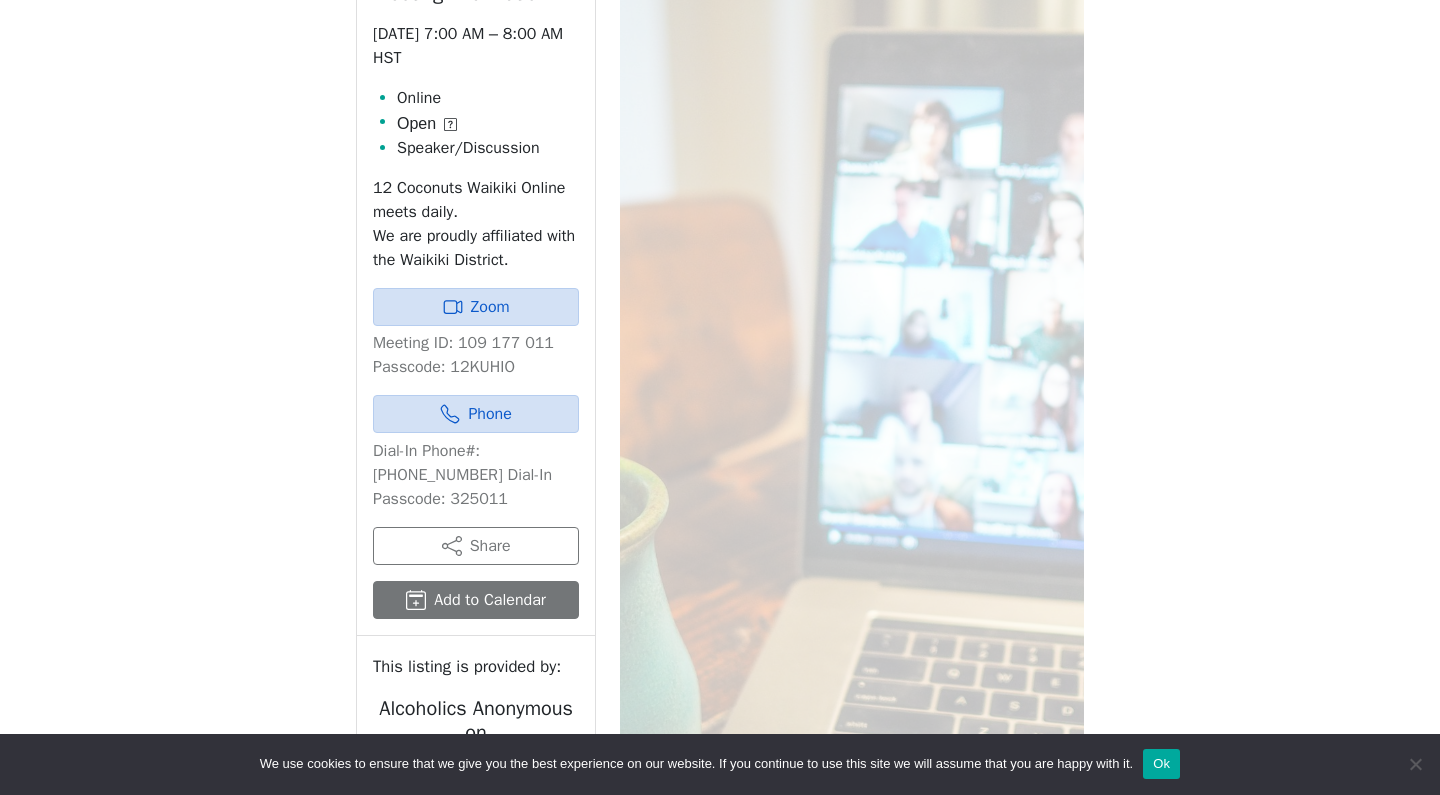 scroll, scrollTop: 943, scrollLeft: 0, axis: vertical 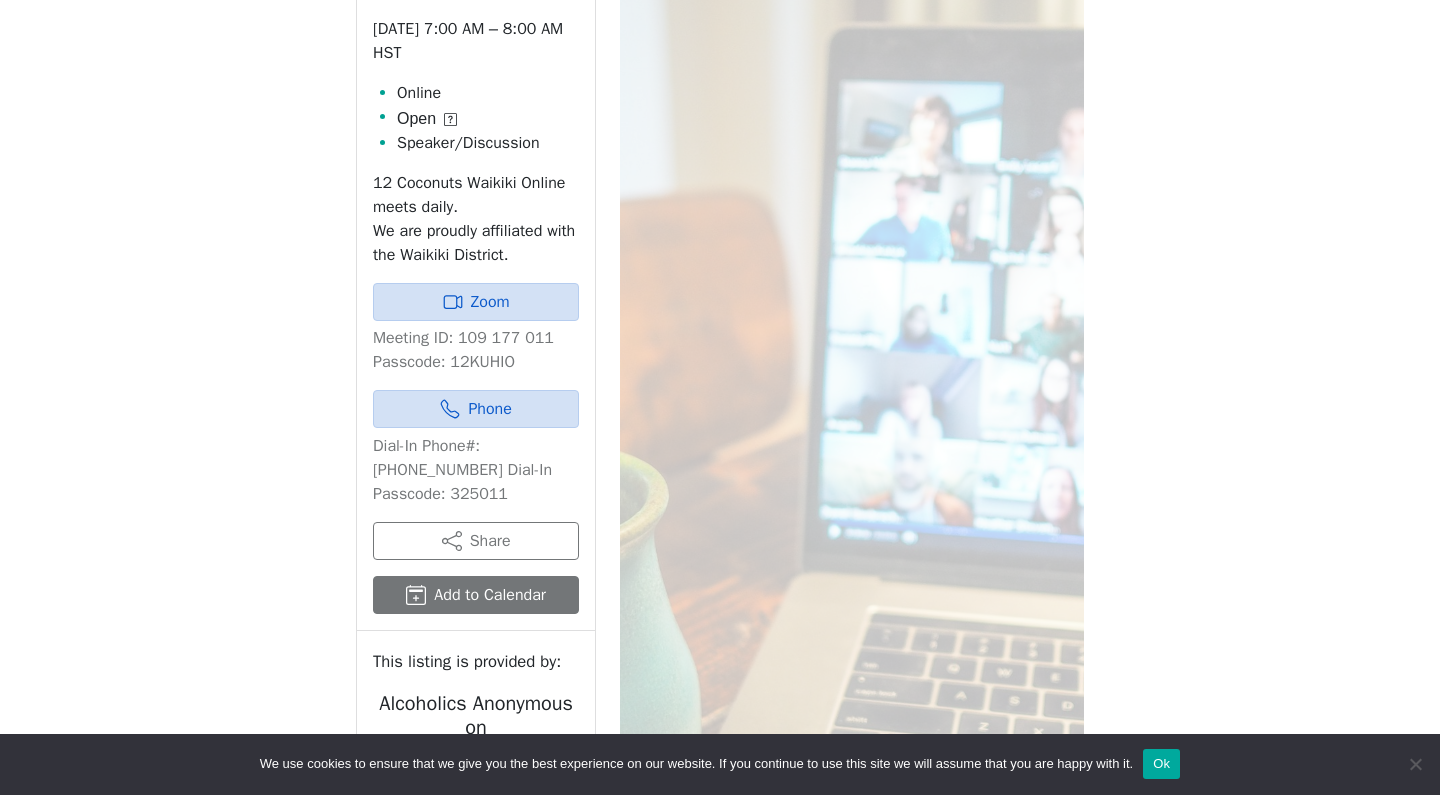 click on "Add to Calendar" at bounding box center (476, 595) 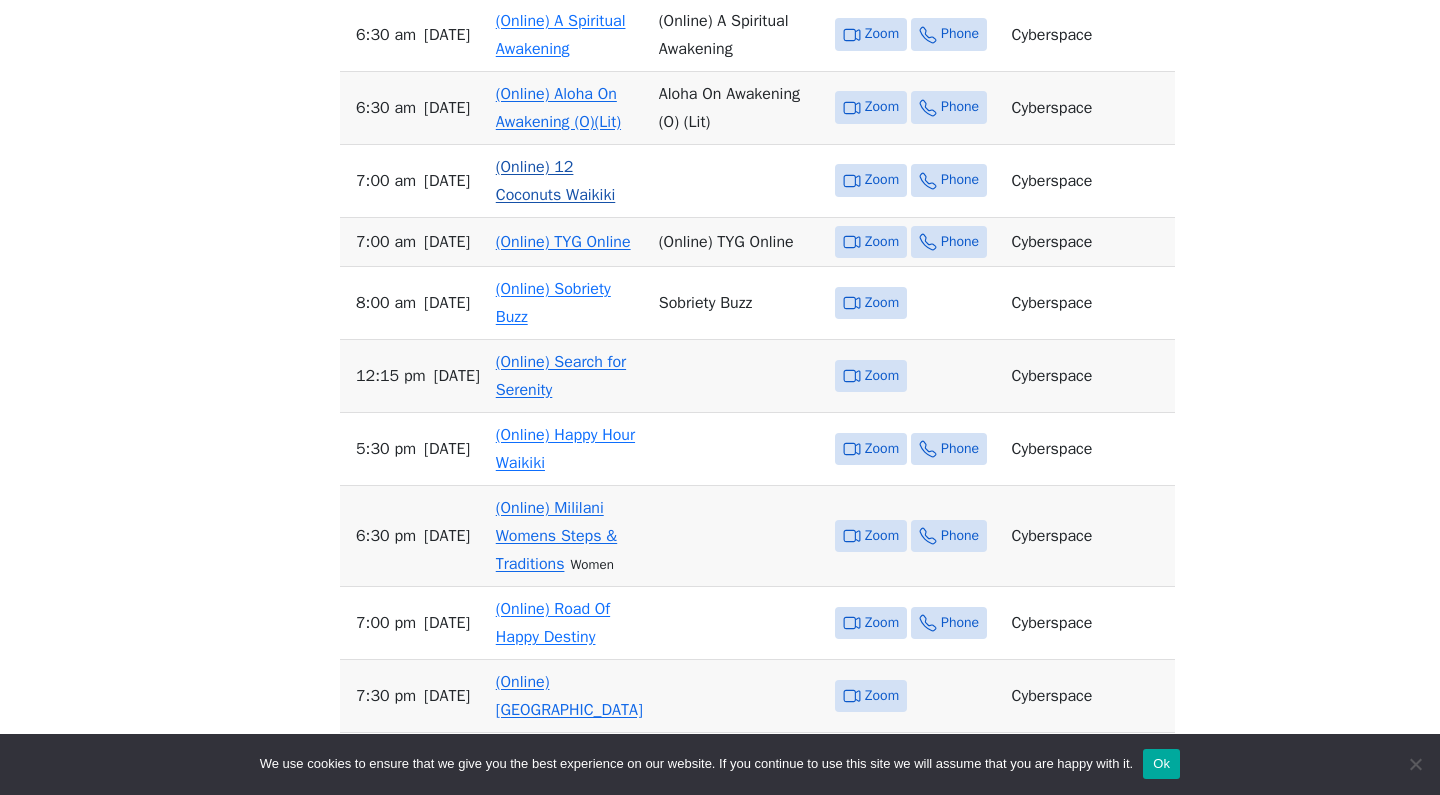 scroll, scrollTop: 1365, scrollLeft: 0, axis: vertical 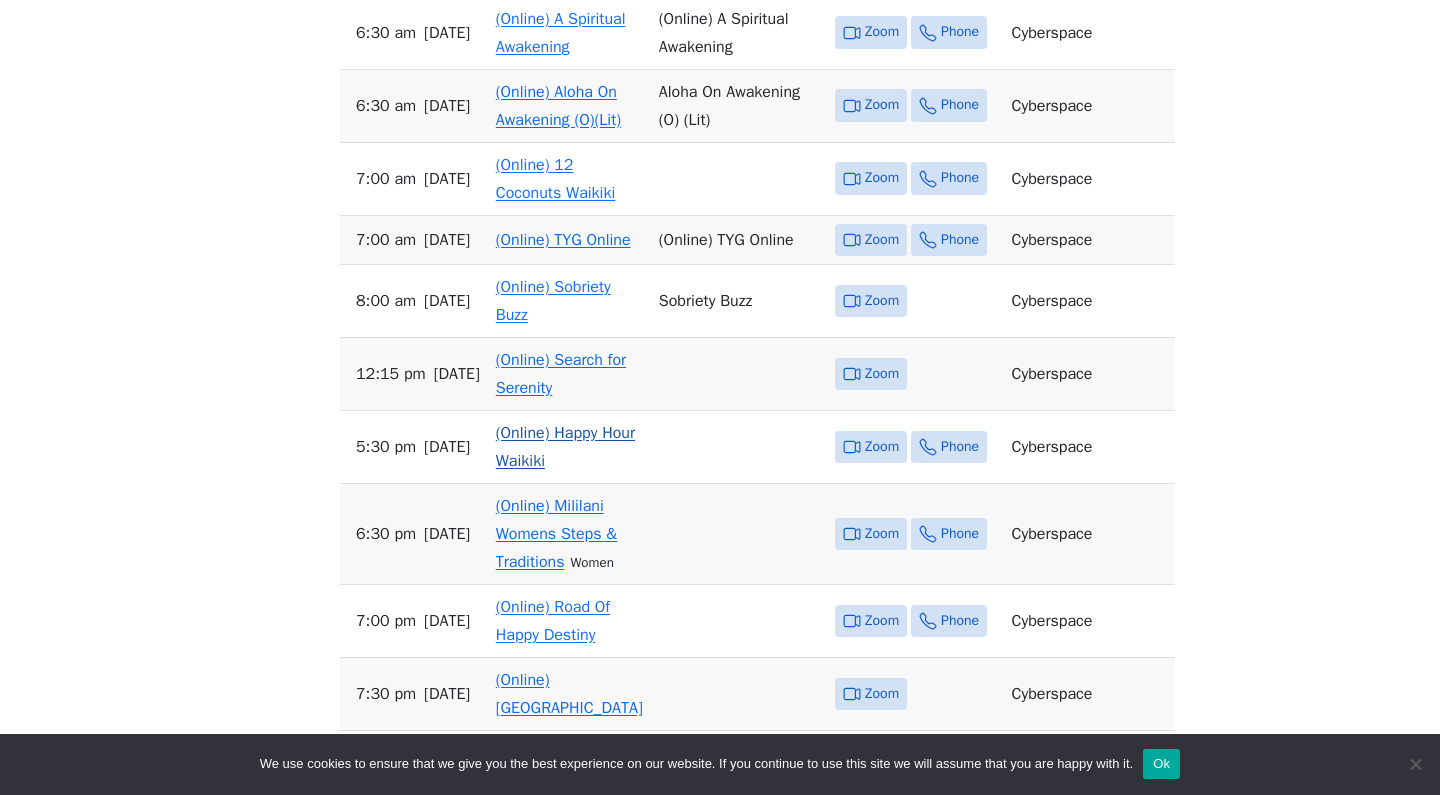 click on "(Online) Happy Hour Waikiki" at bounding box center (565, 447) 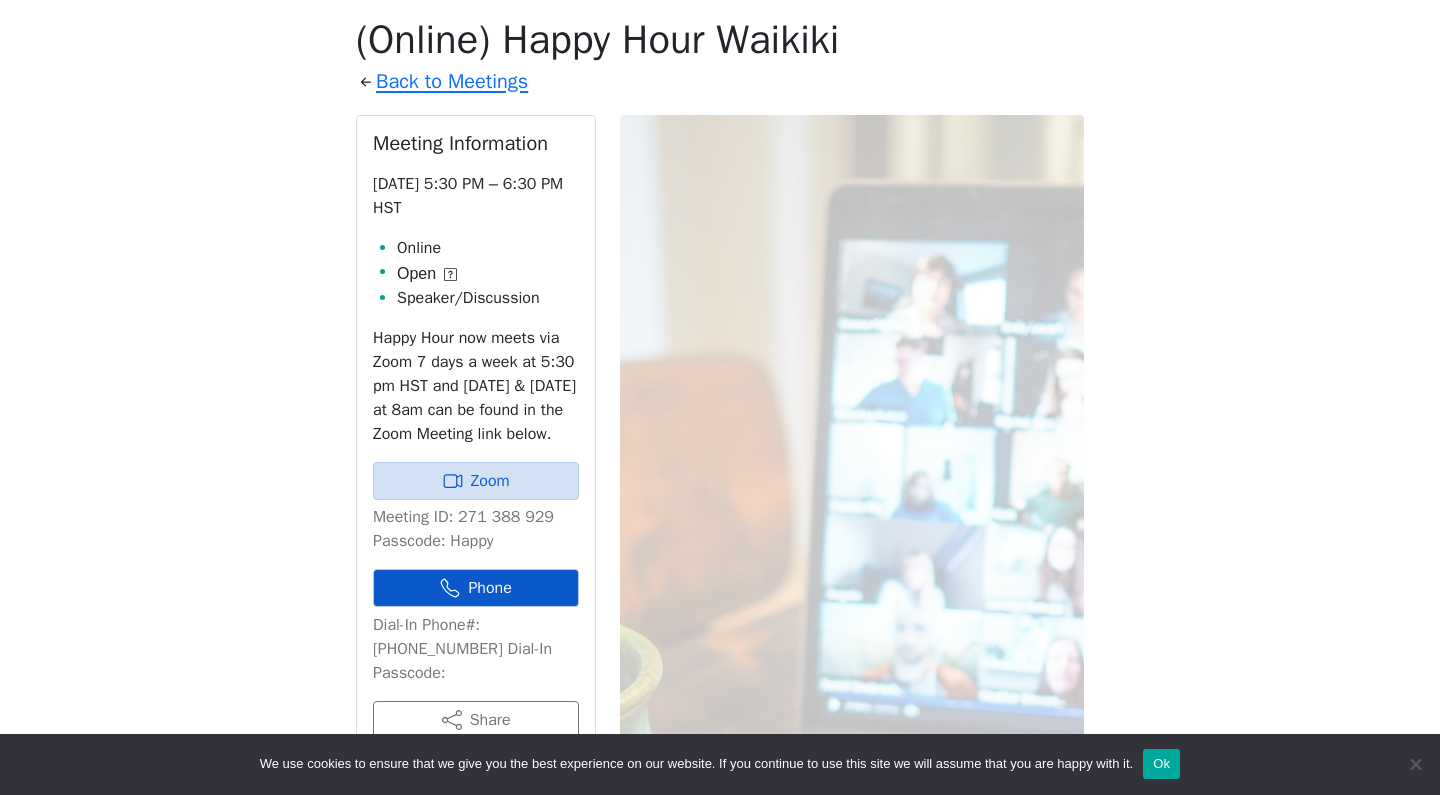 scroll, scrollTop: 887, scrollLeft: 0, axis: vertical 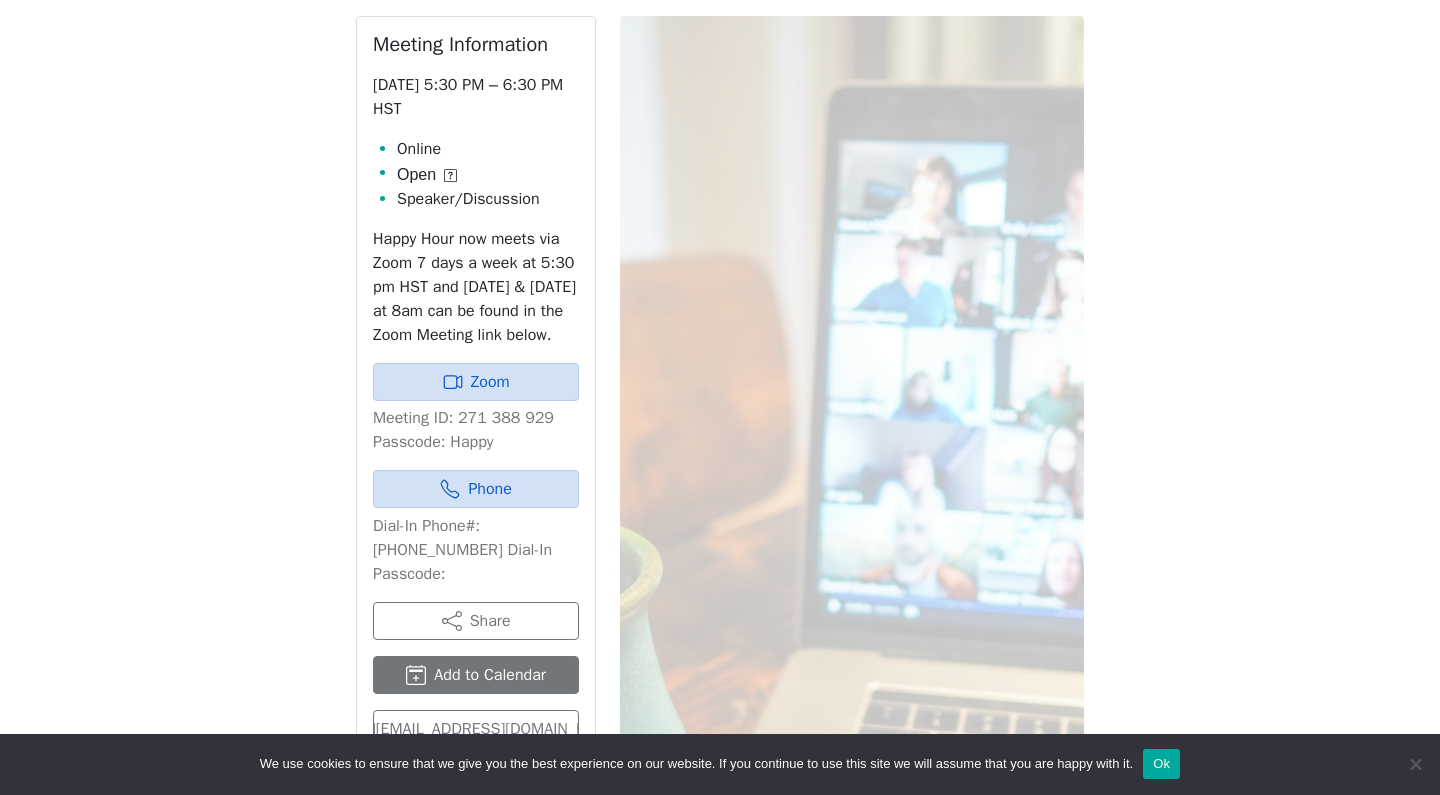 click on "Add to Calendar" at bounding box center [476, 675] 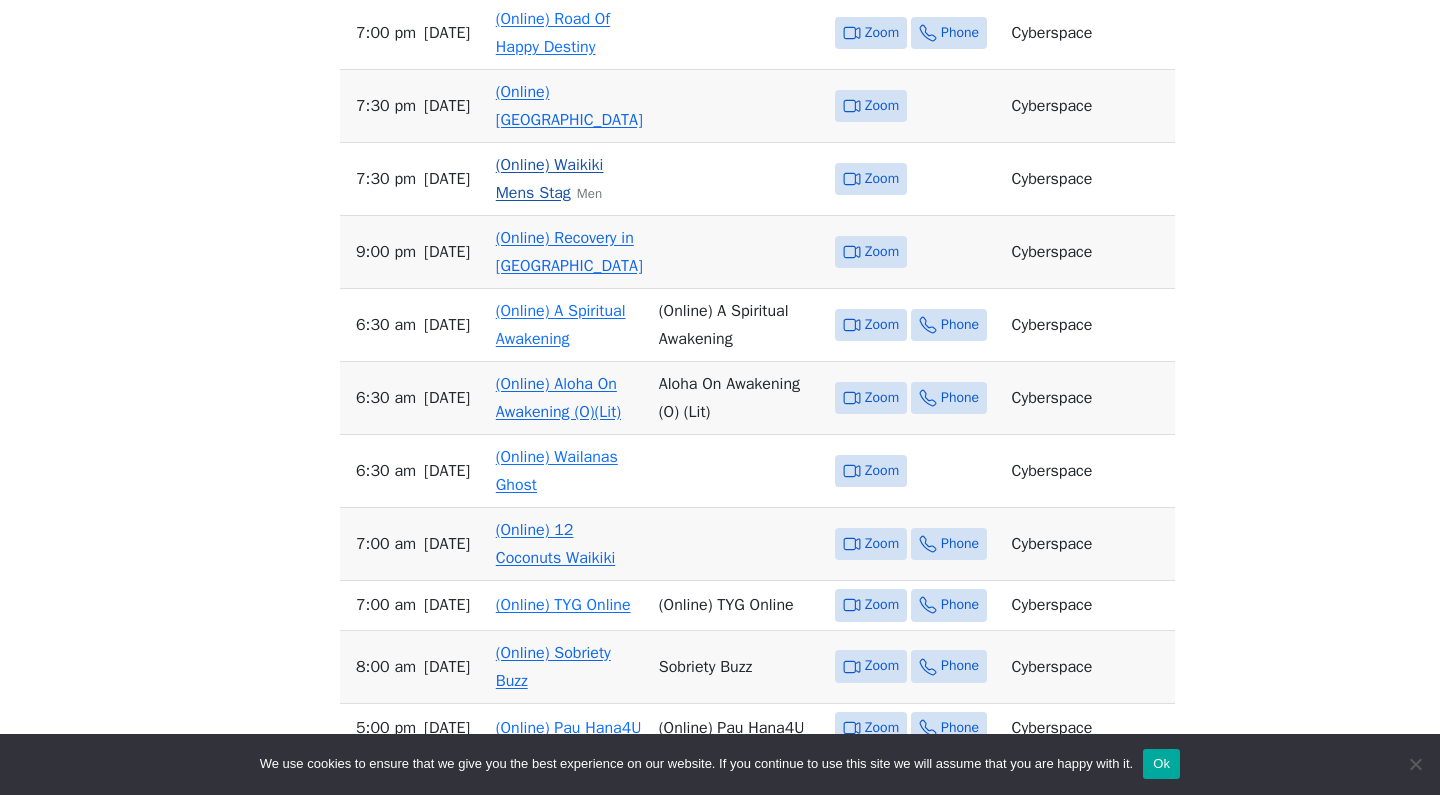 scroll, scrollTop: 1960, scrollLeft: 0, axis: vertical 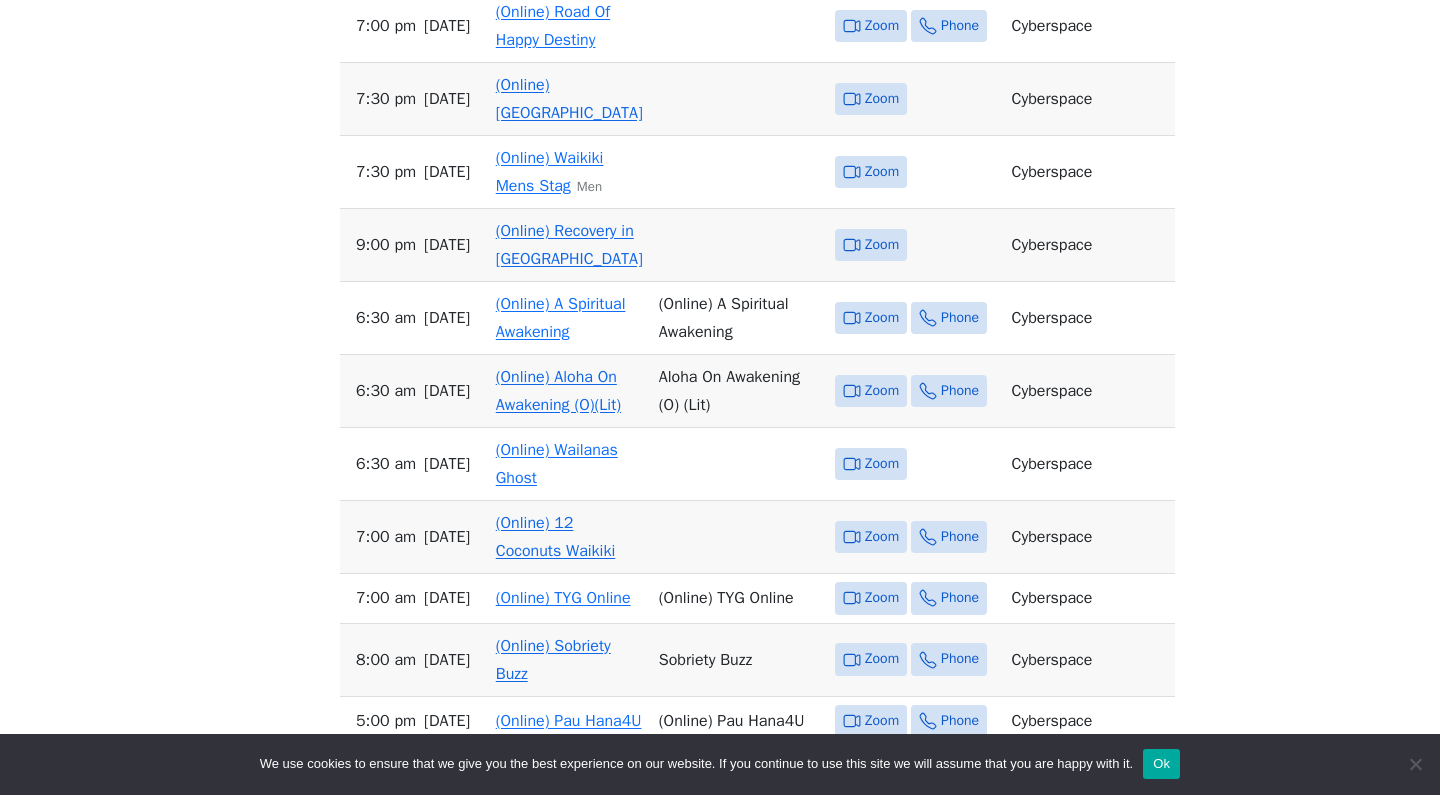 click on "(Online) Recovery in [GEOGRAPHIC_DATA]" at bounding box center (569, 245) 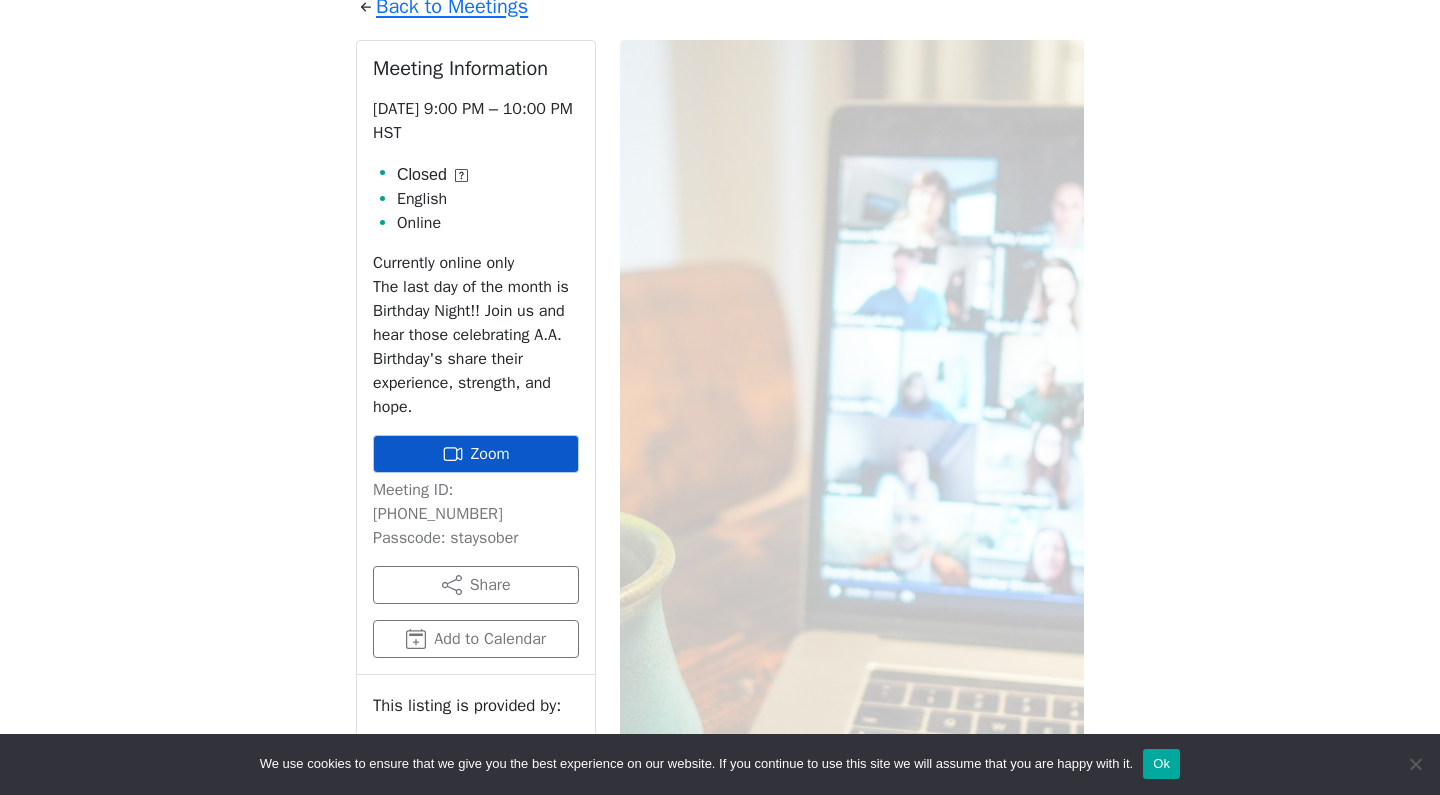 scroll, scrollTop: 864, scrollLeft: 0, axis: vertical 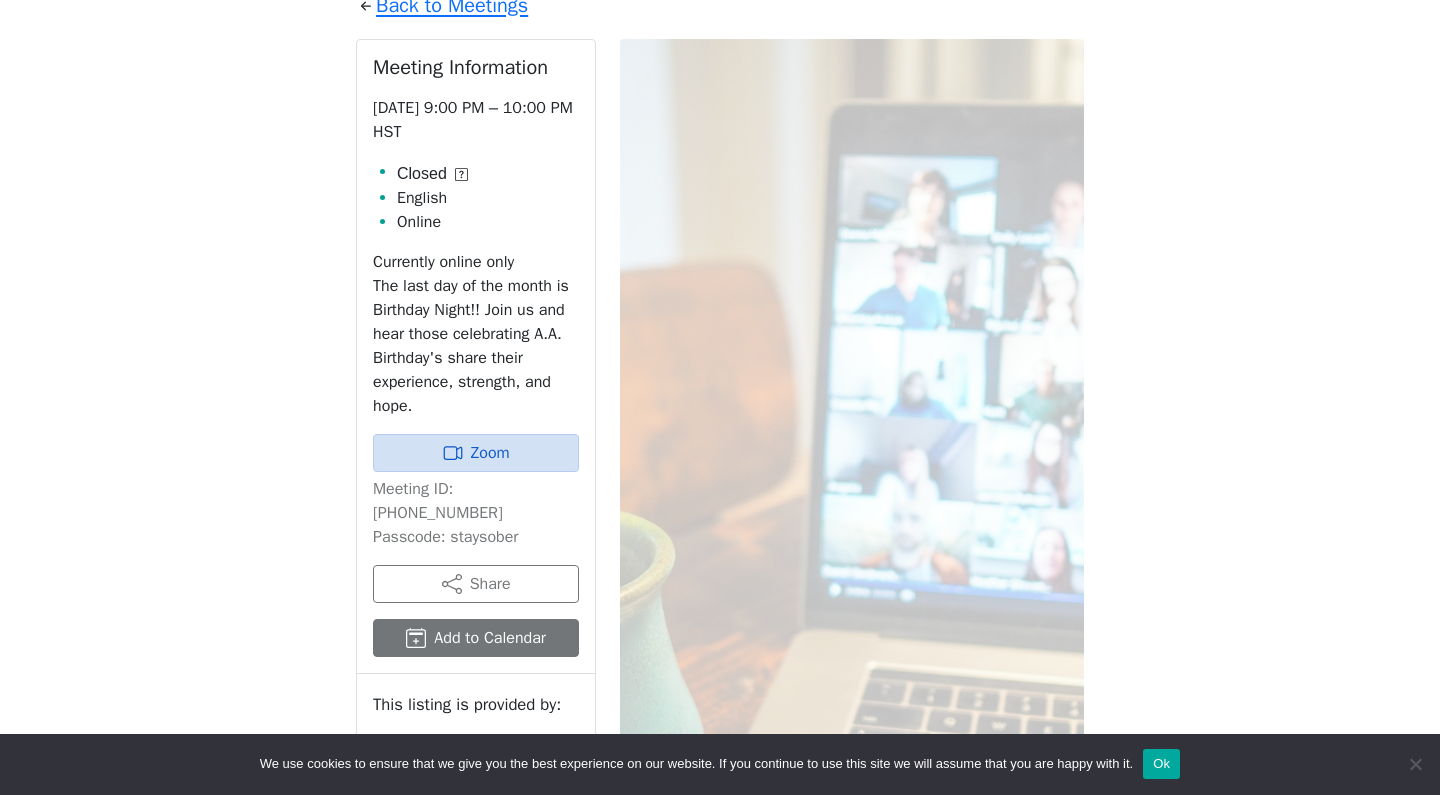 click on "Add to Calendar" at bounding box center (476, 638) 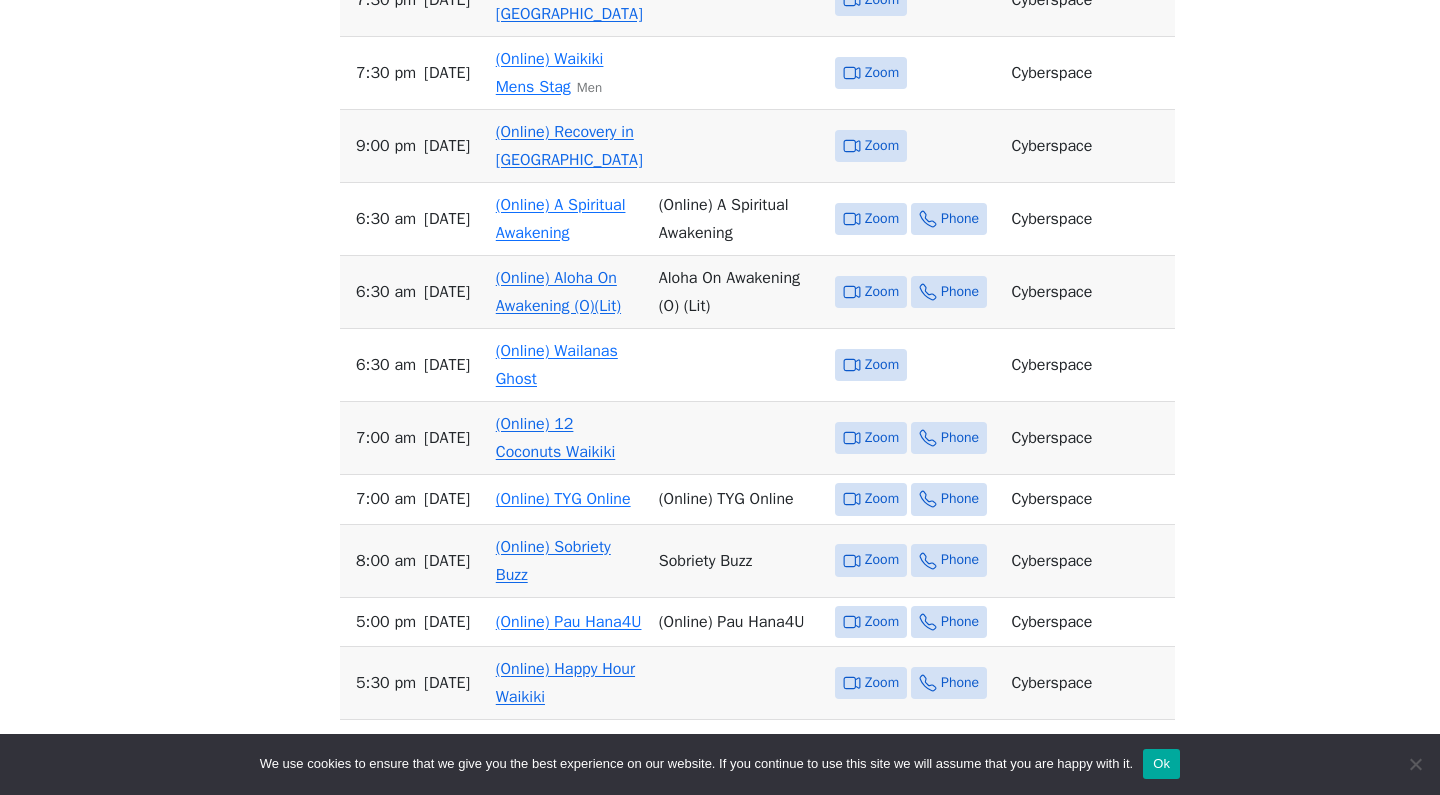 scroll, scrollTop: 2078, scrollLeft: 0, axis: vertical 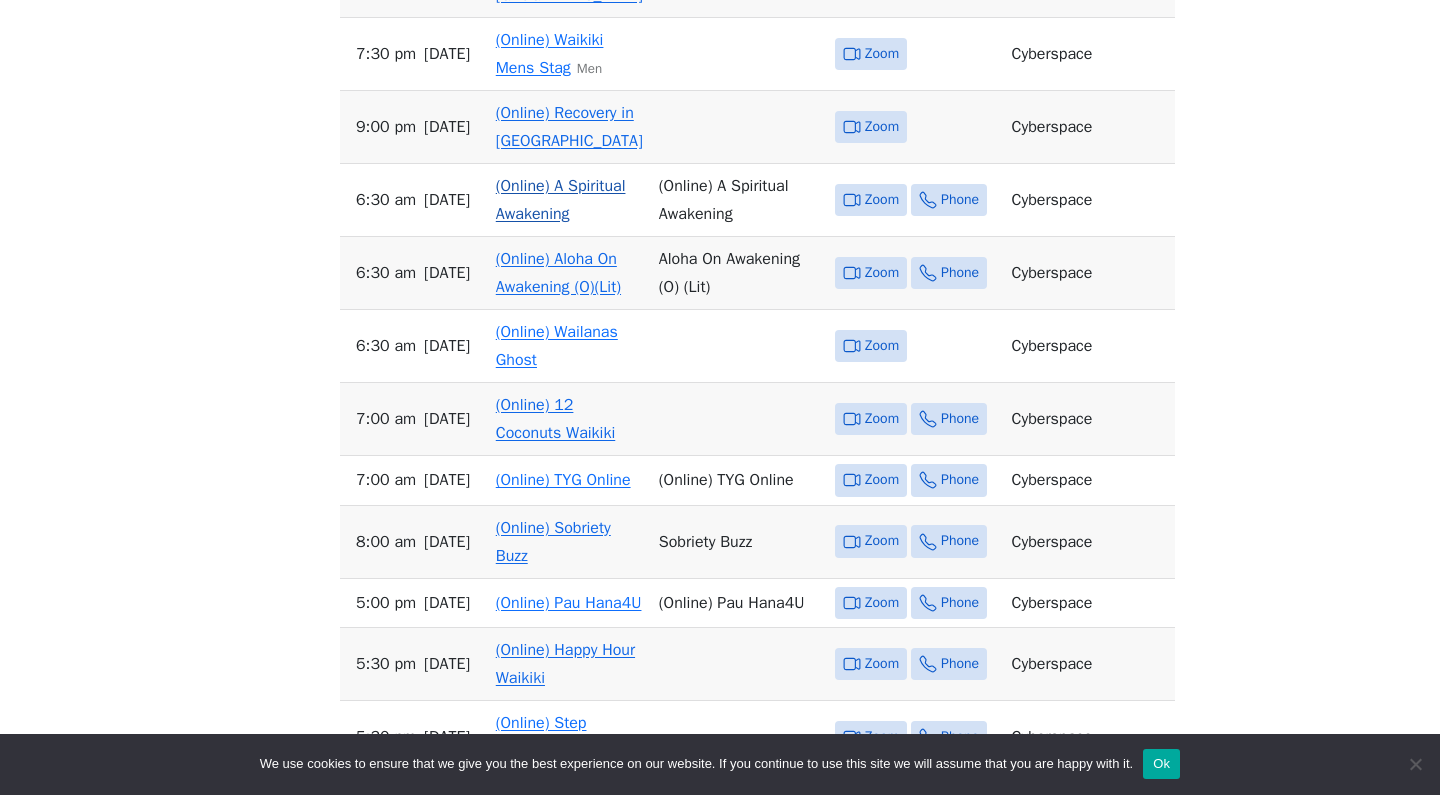 click on "(Online) A Spiritual Awakening" at bounding box center (561, 200) 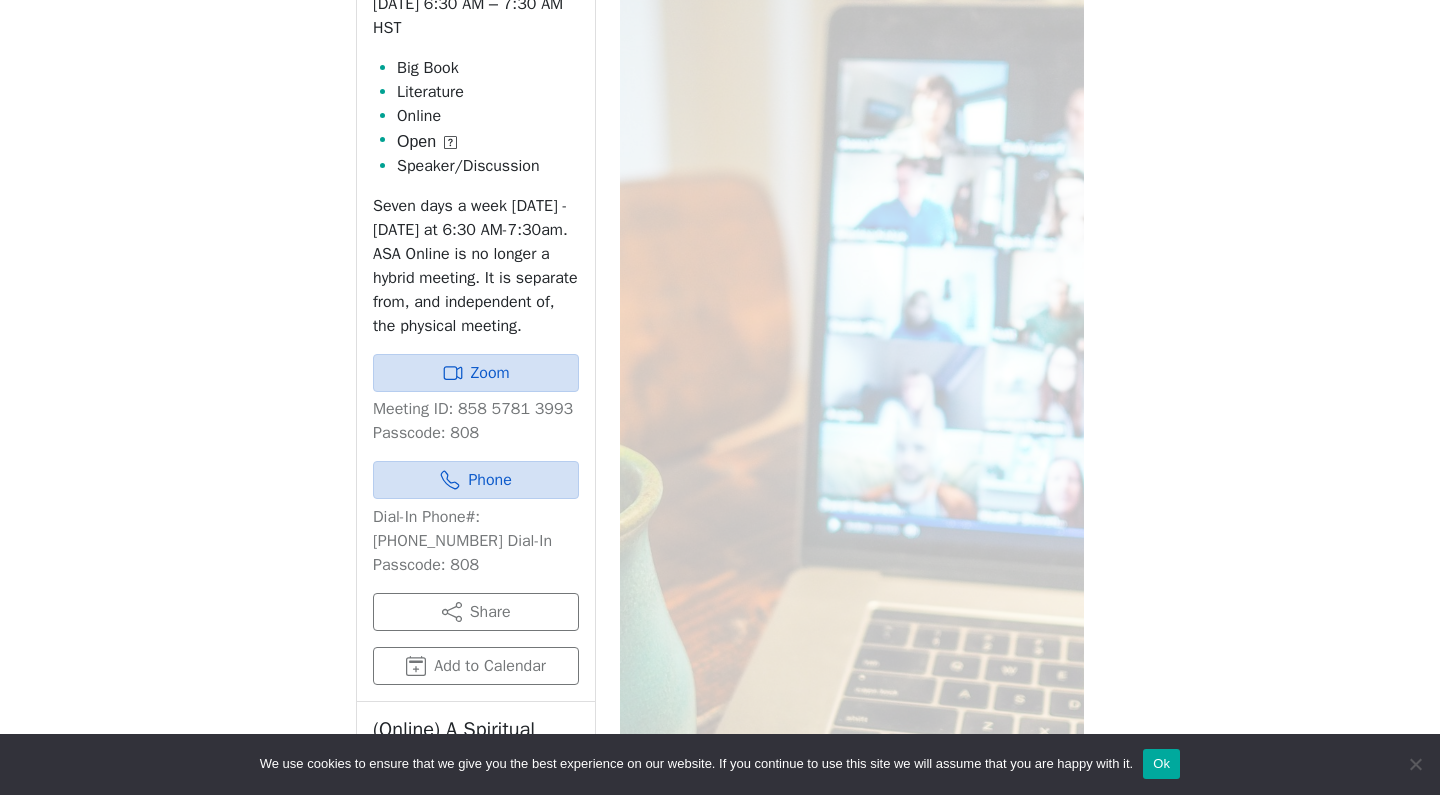 scroll, scrollTop: 1018, scrollLeft: 0, axis: vertical 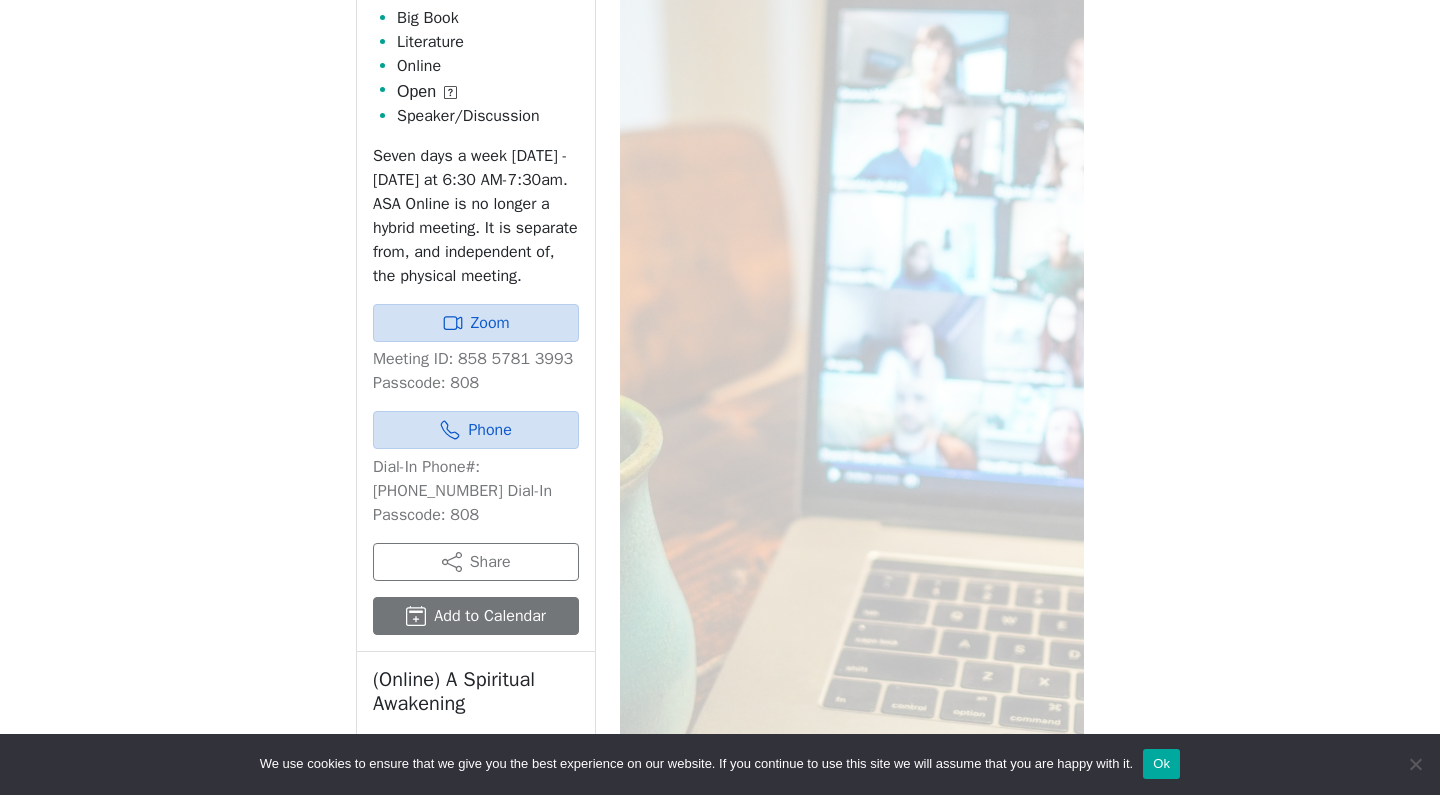click on "Add to Calendar" at bounding box center (476, 616) 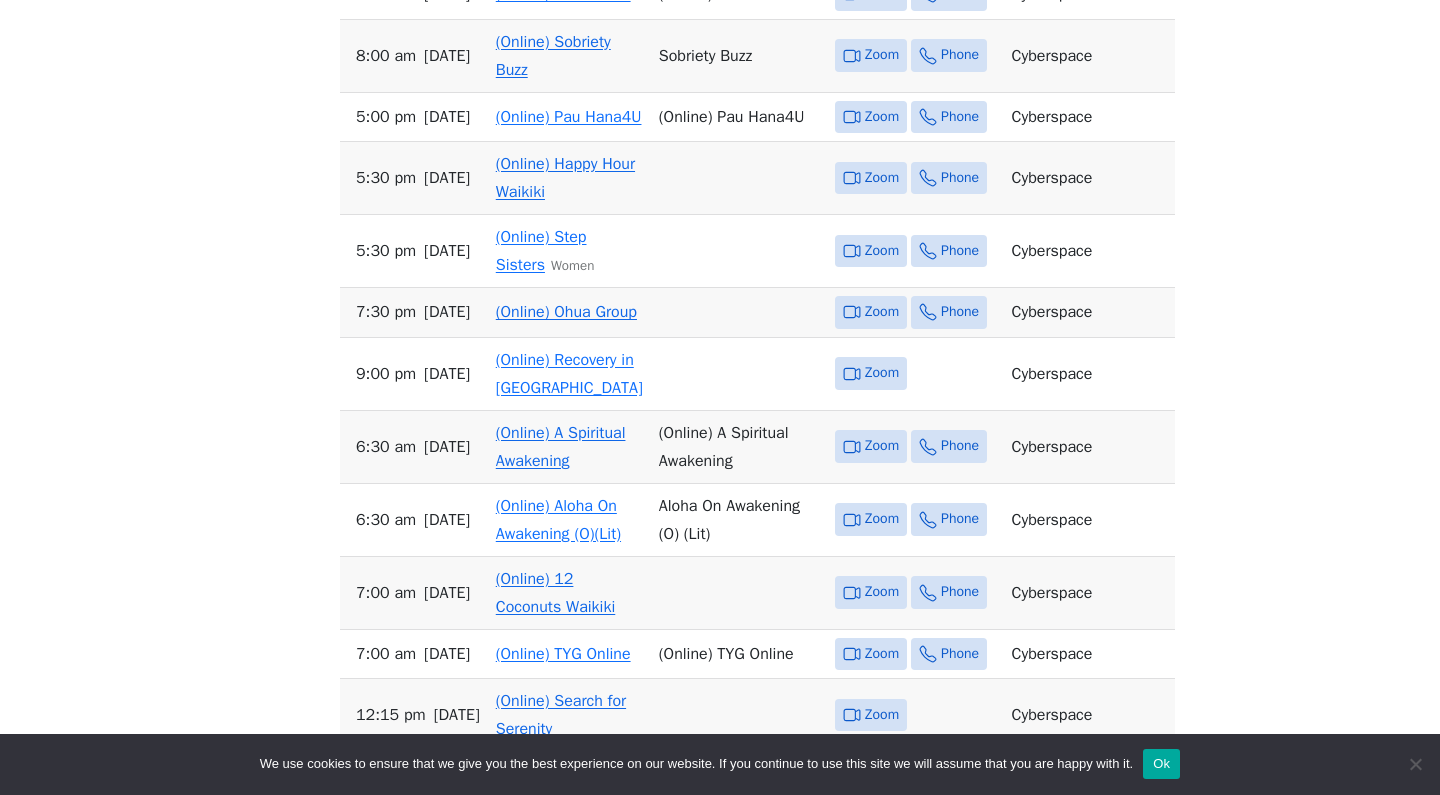 scroll, scrollTop: 2591, scrollLeft: 0, axis: vertical 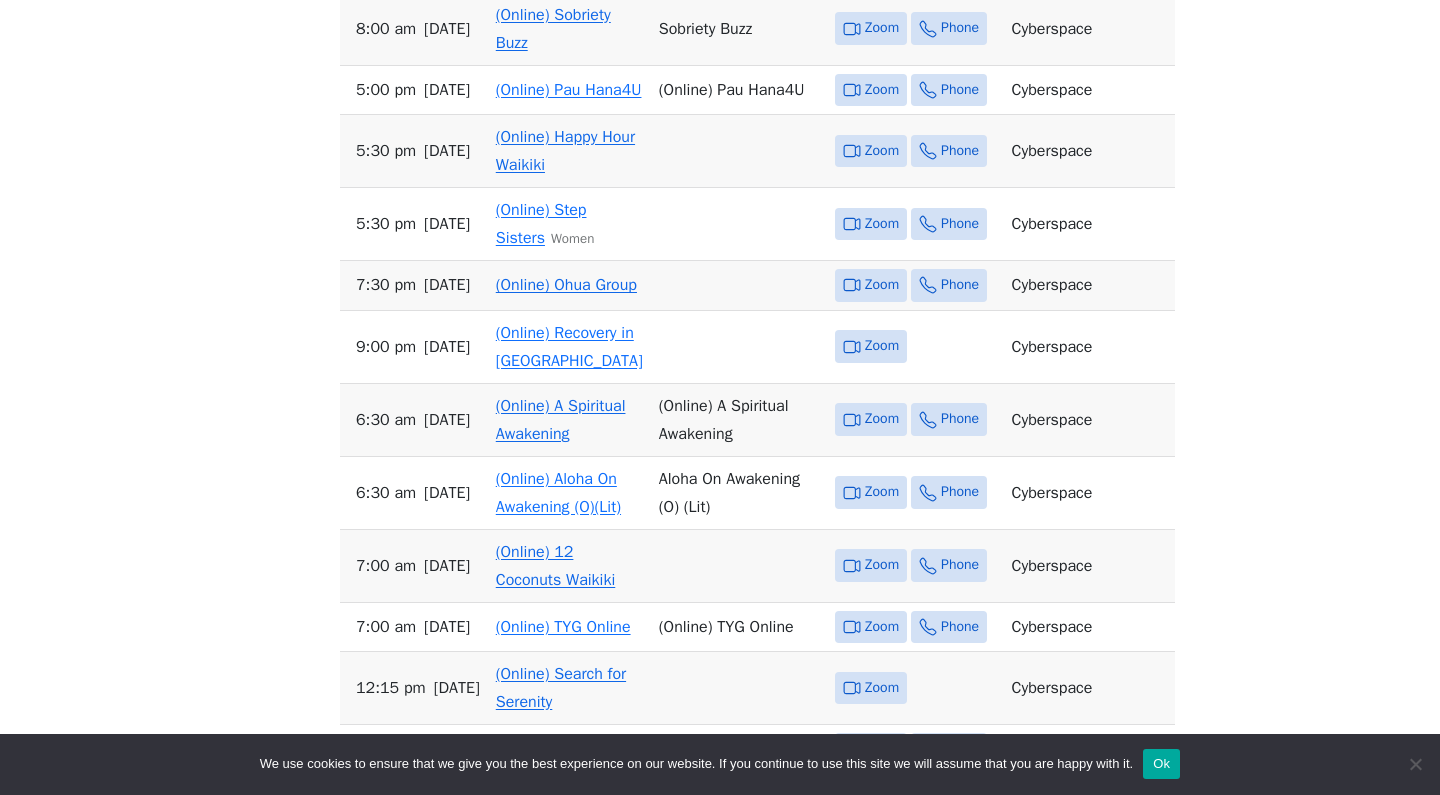 click on "(Online) Happy Hour Waikiki" at bounding box center [569, 151] 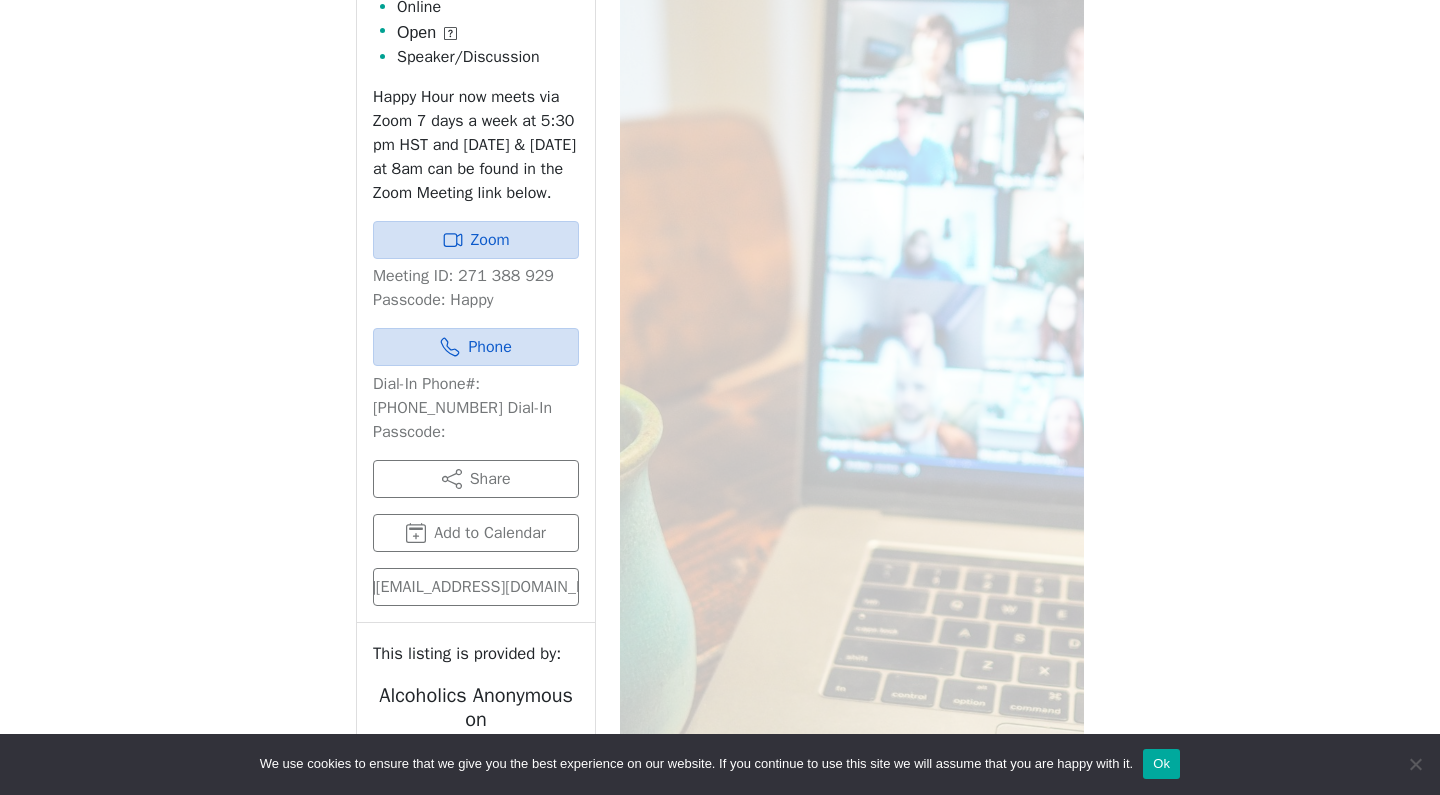 scroll, scrollTop: 1060, scrollLeft: 0, axis: vertical 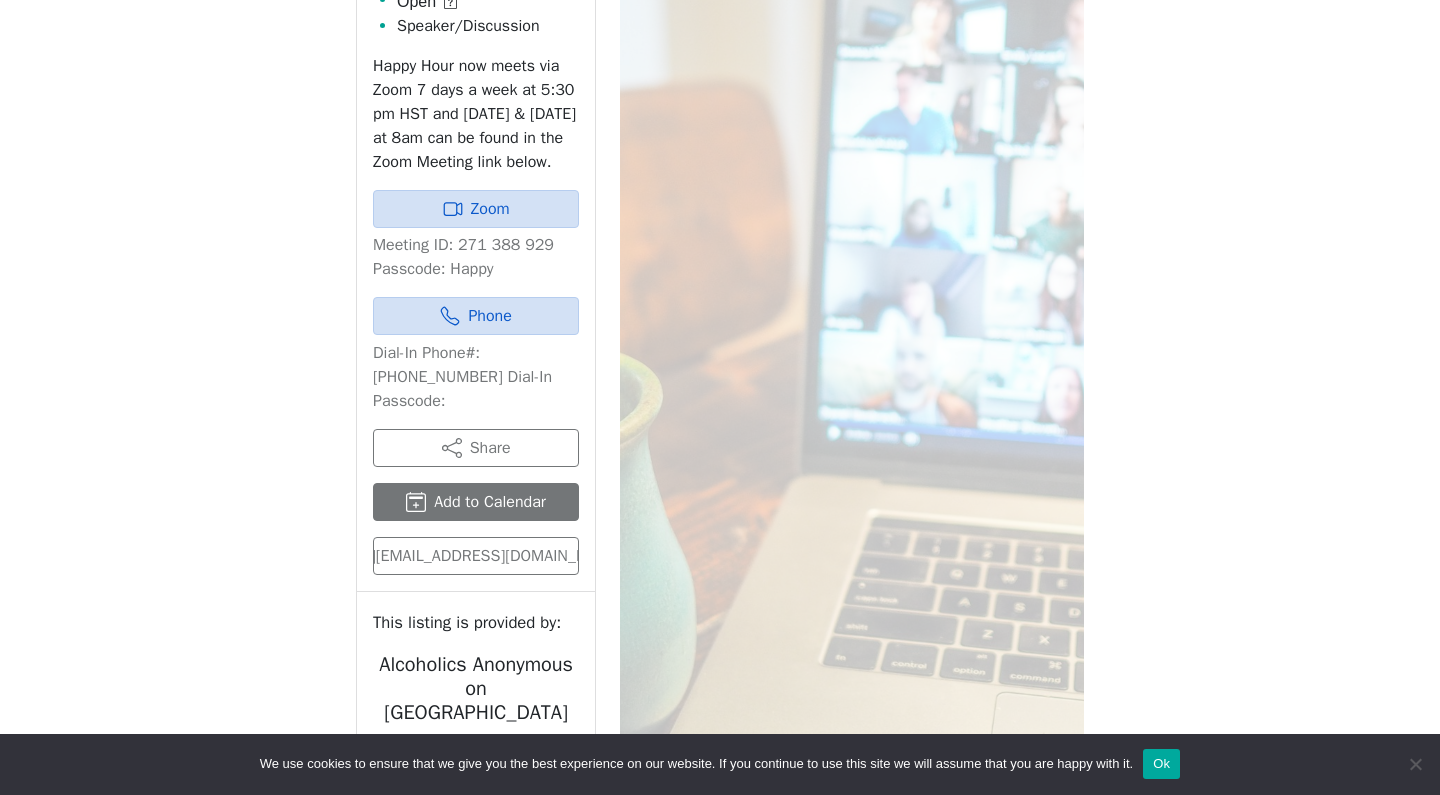 click on "Add to Calendar" at bounding box center (476, 502) 